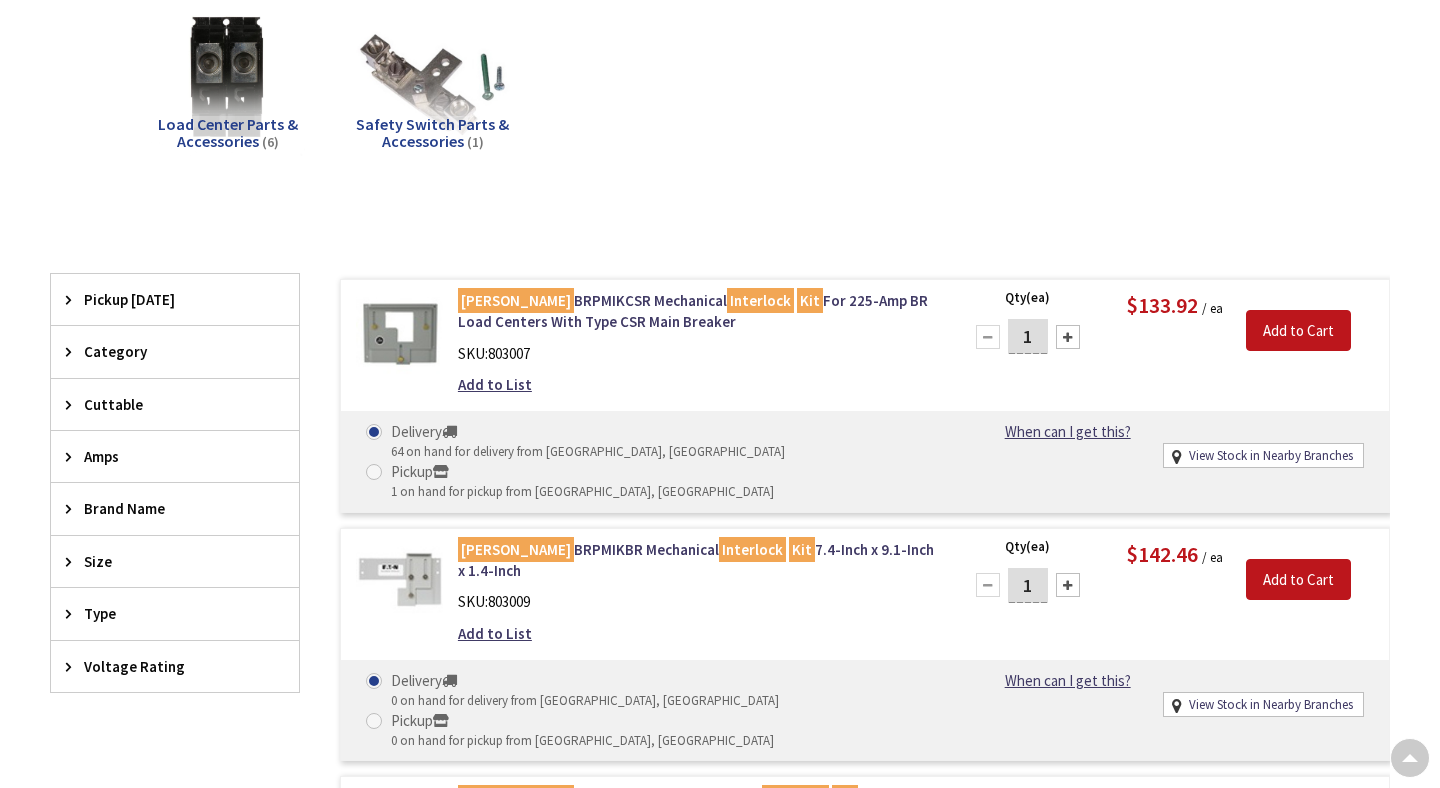 scroll, scrollTop: 302, scrollLeft: 0, axis: vertical 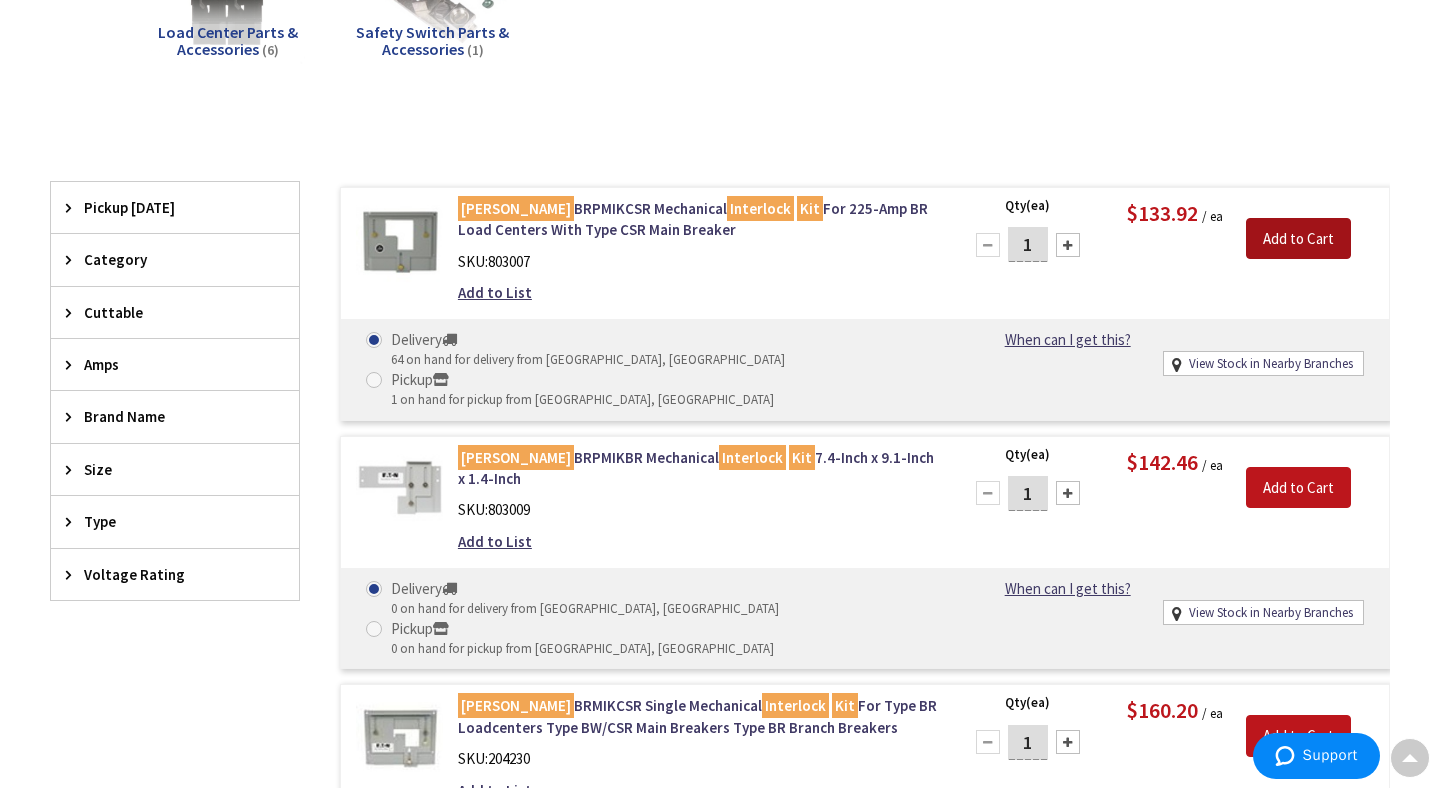 click on "Add to Cart" at bounding box center [1298, 239] 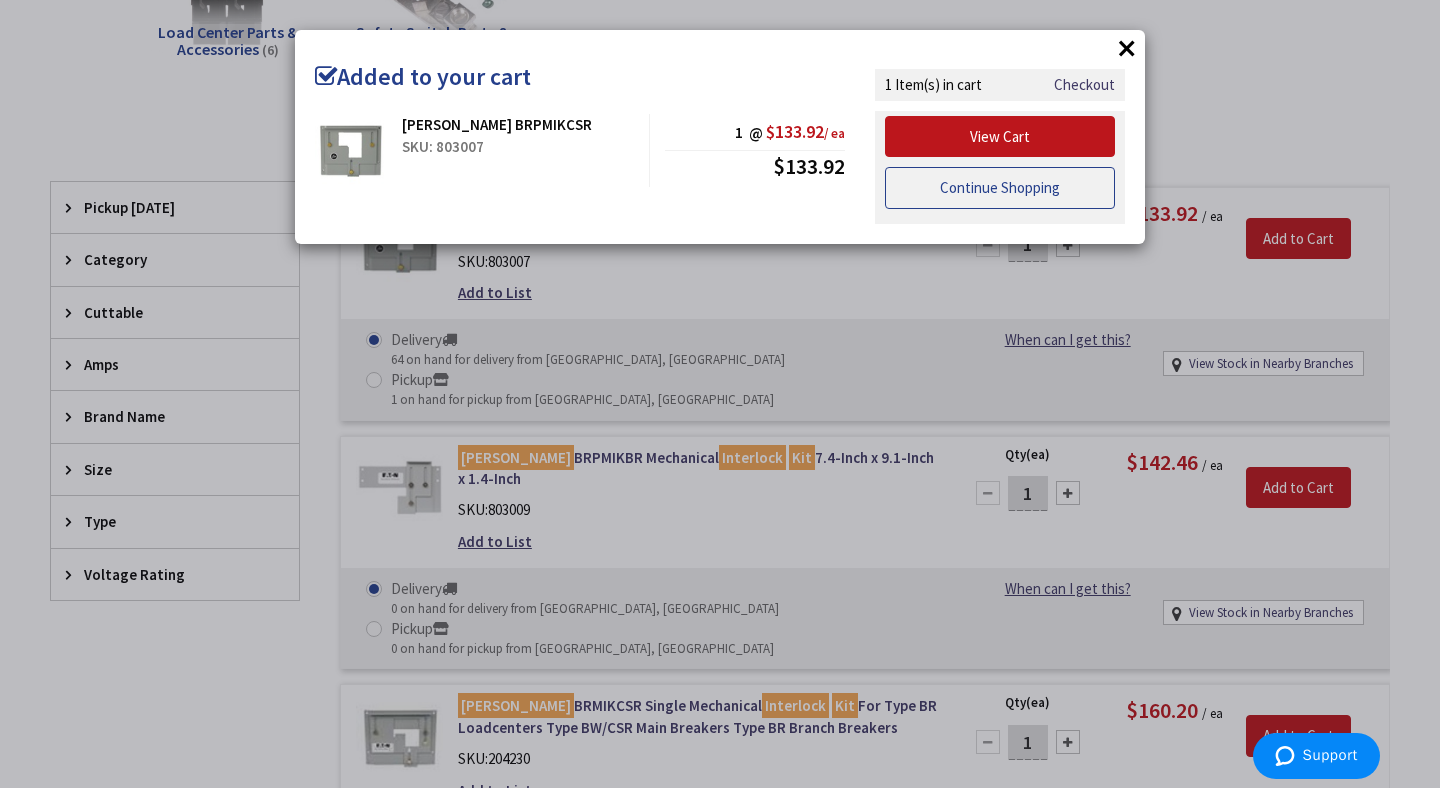 click on "Continue Shopping" at bounding box center (1000, 188) 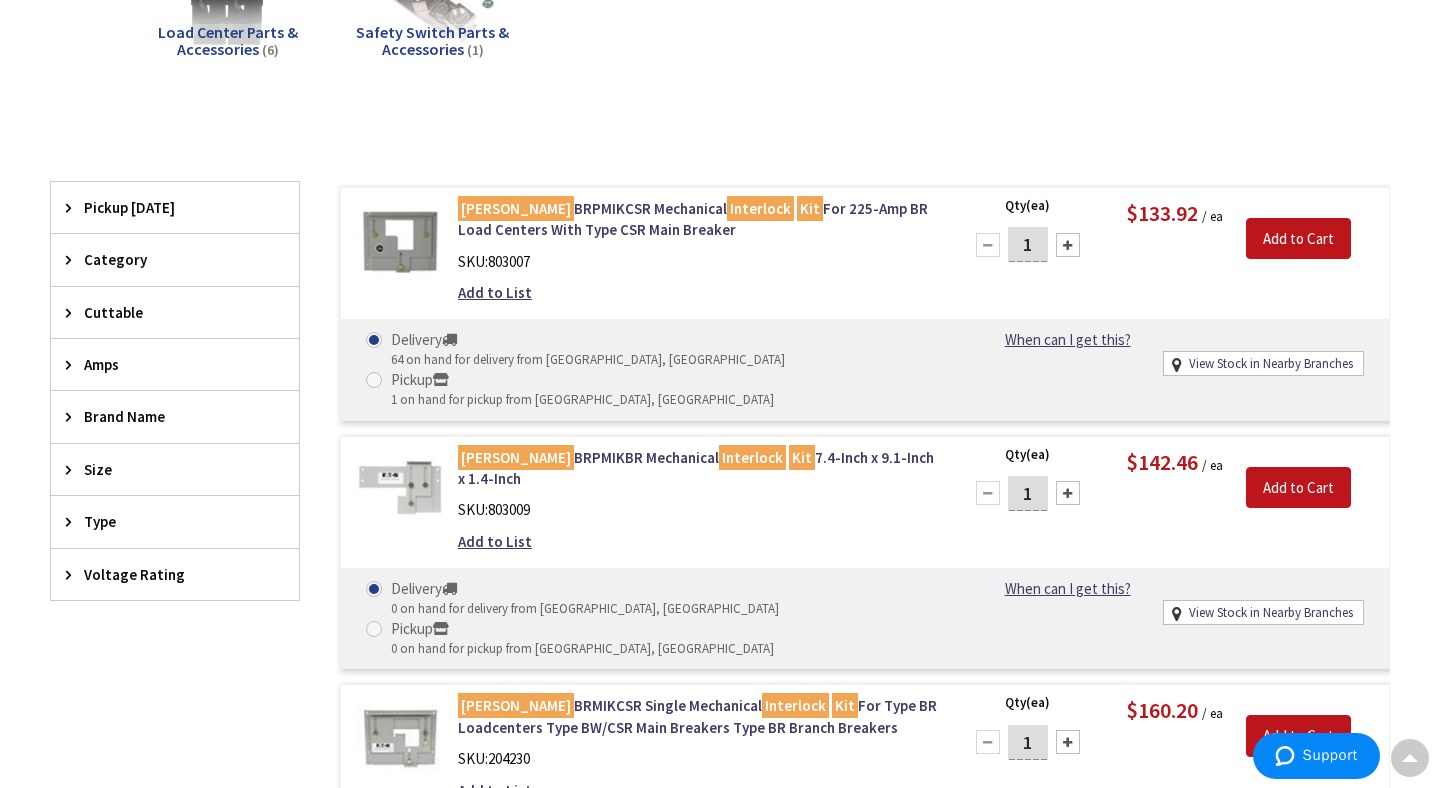 scroll, scrollTop: 0, scrollLeft: 0, axis: both 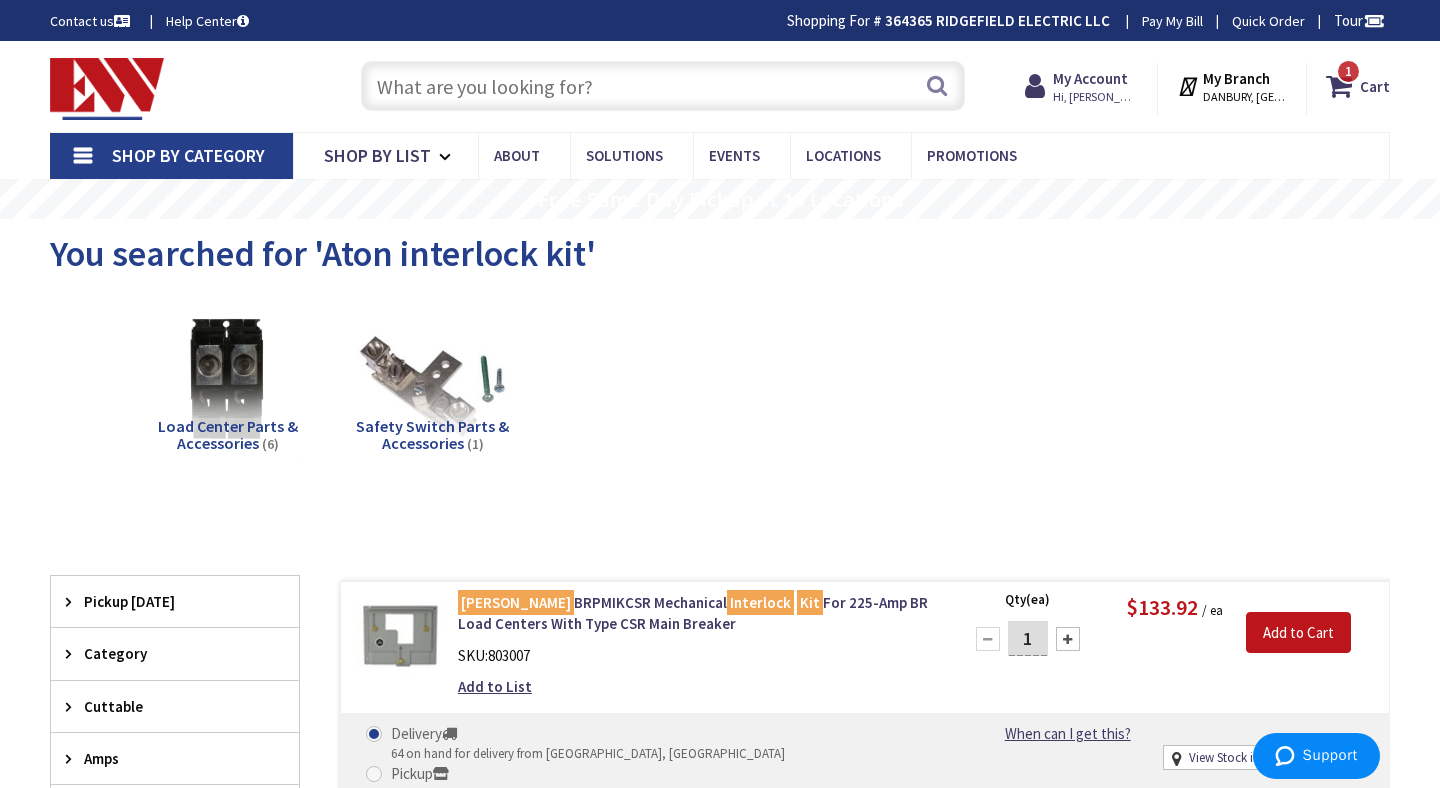 click at bounding box center [663, 86] 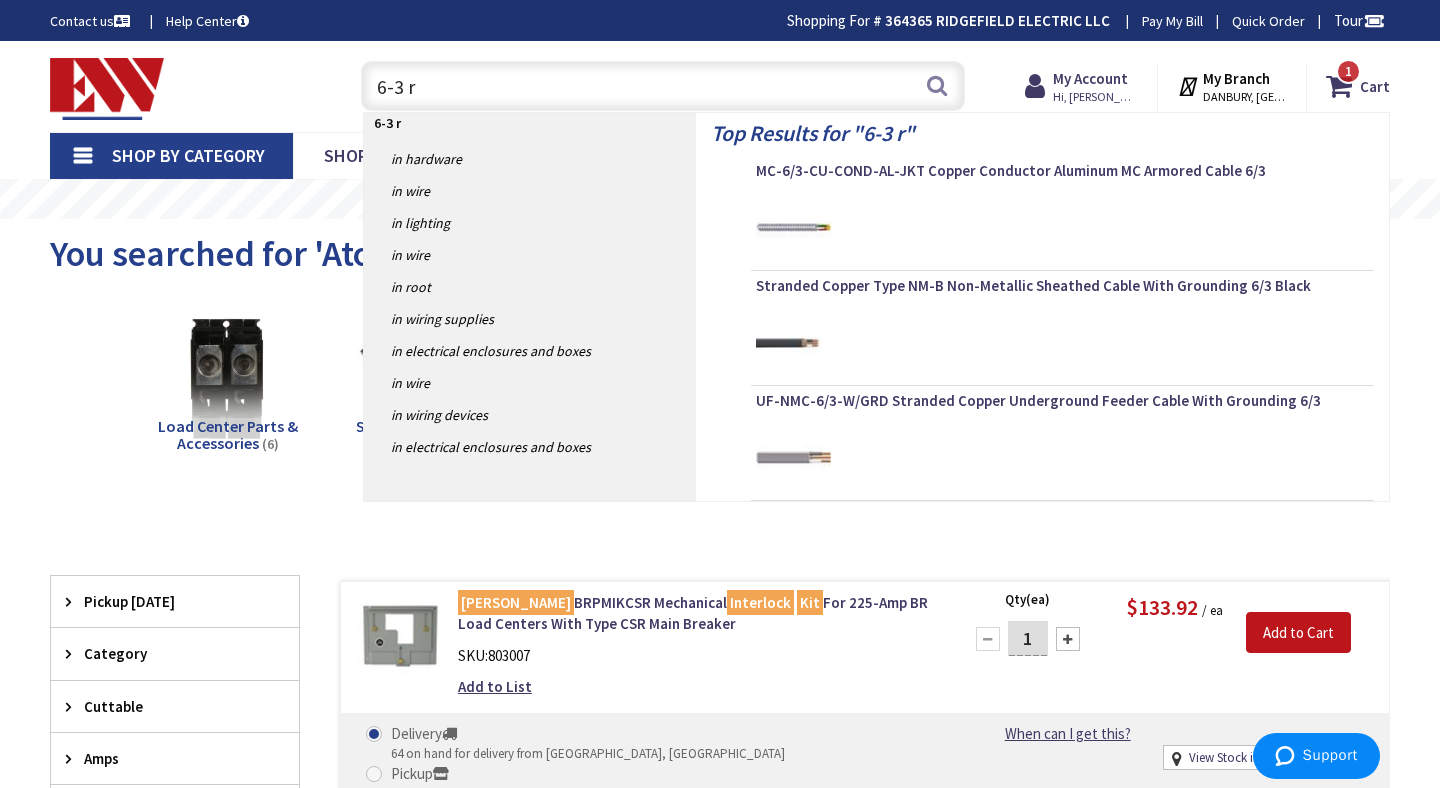 type on "6-3 rx" 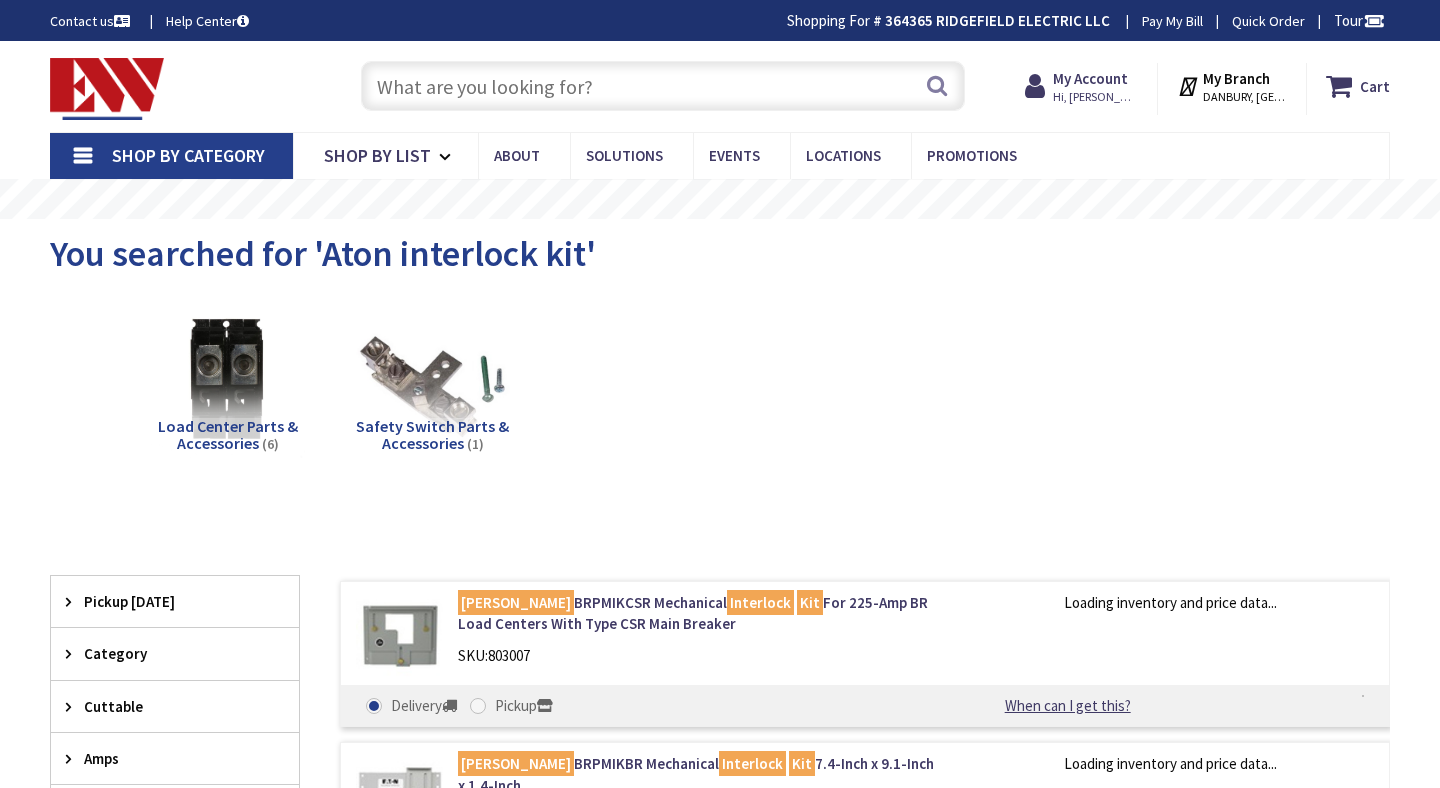 scroll, scrollTop: 0, scrollLeft: 0, axis: both 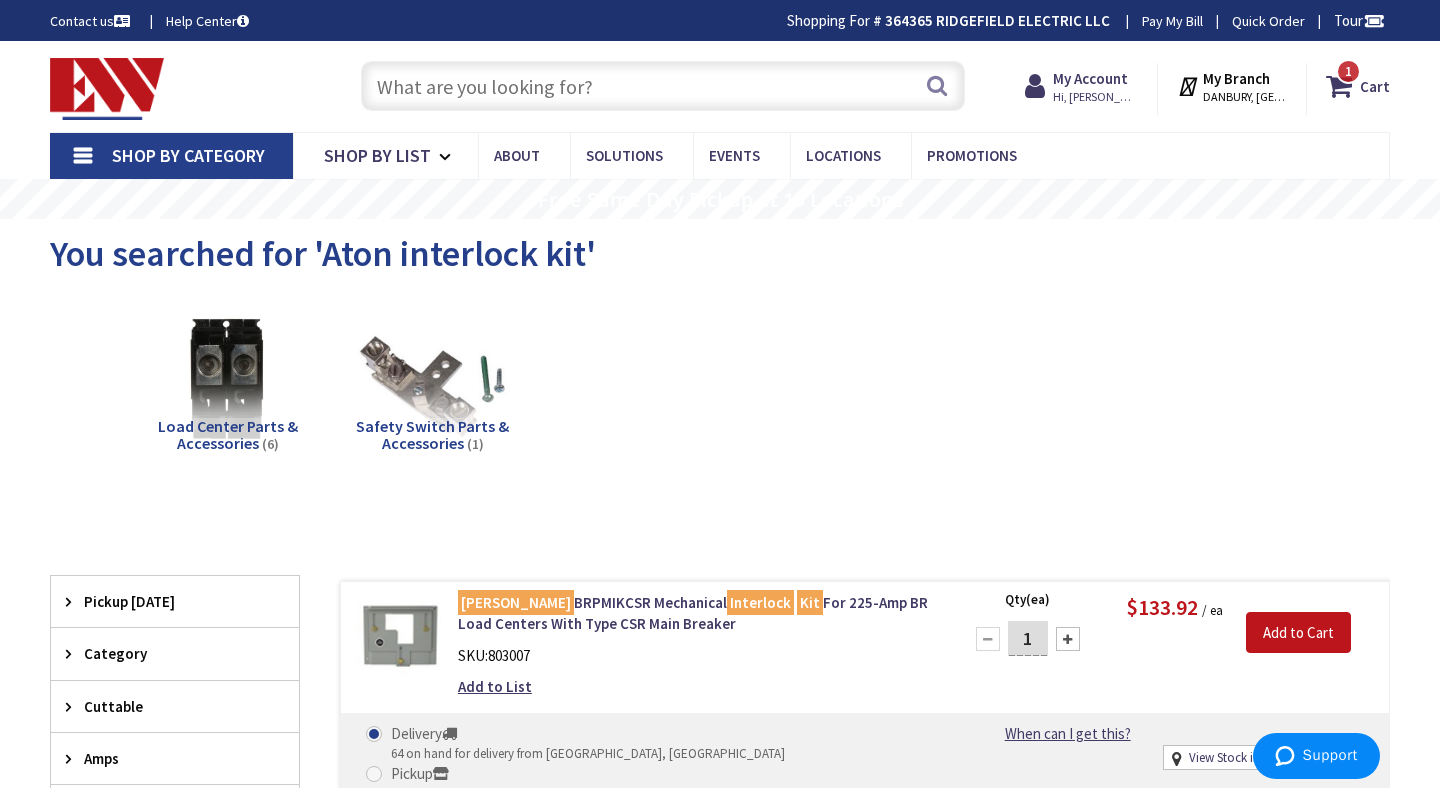 click at bounding box center (663, 86) 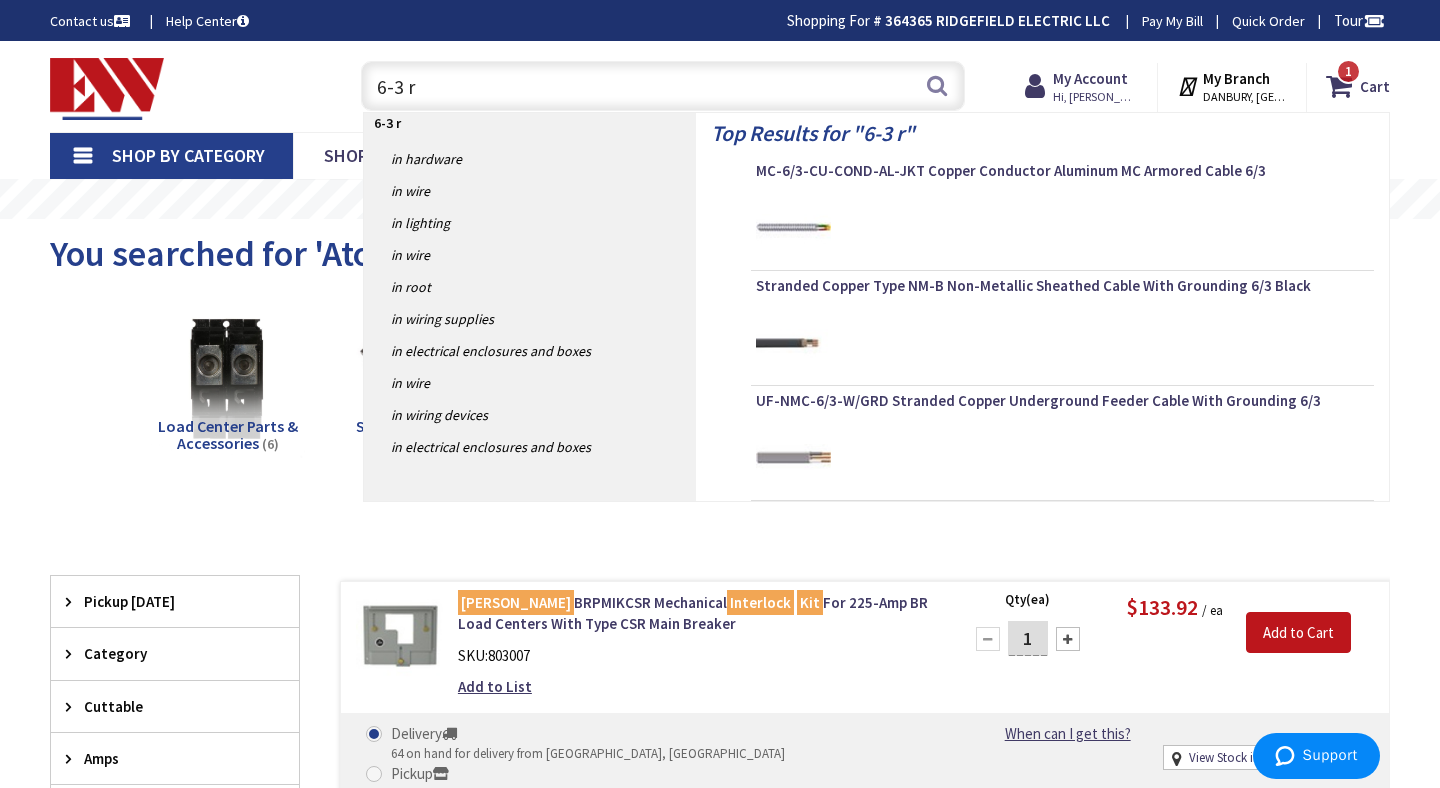 type on "6-3 rx" 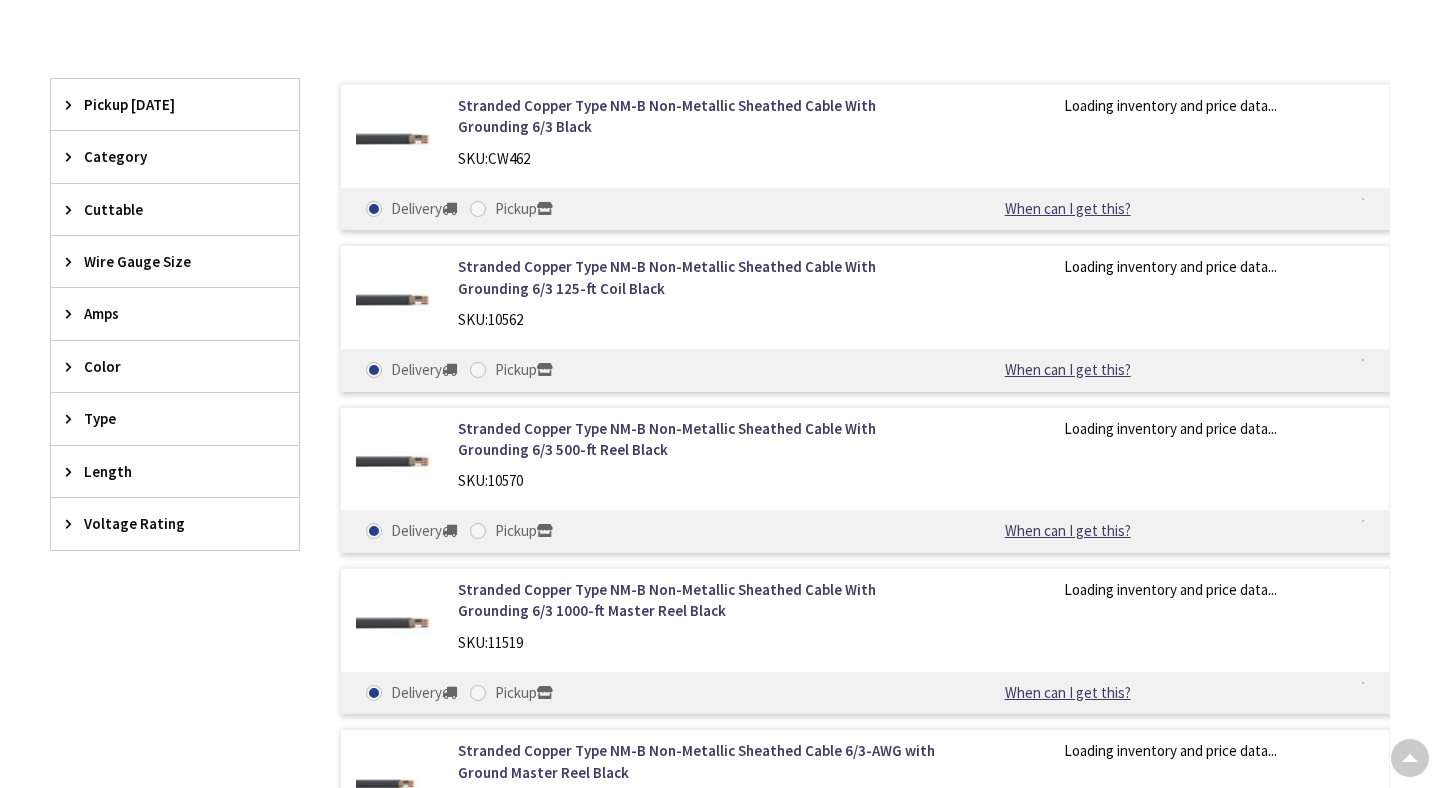 scroll, scrollTop: 497, scrollLeft: 0, axis: vertical 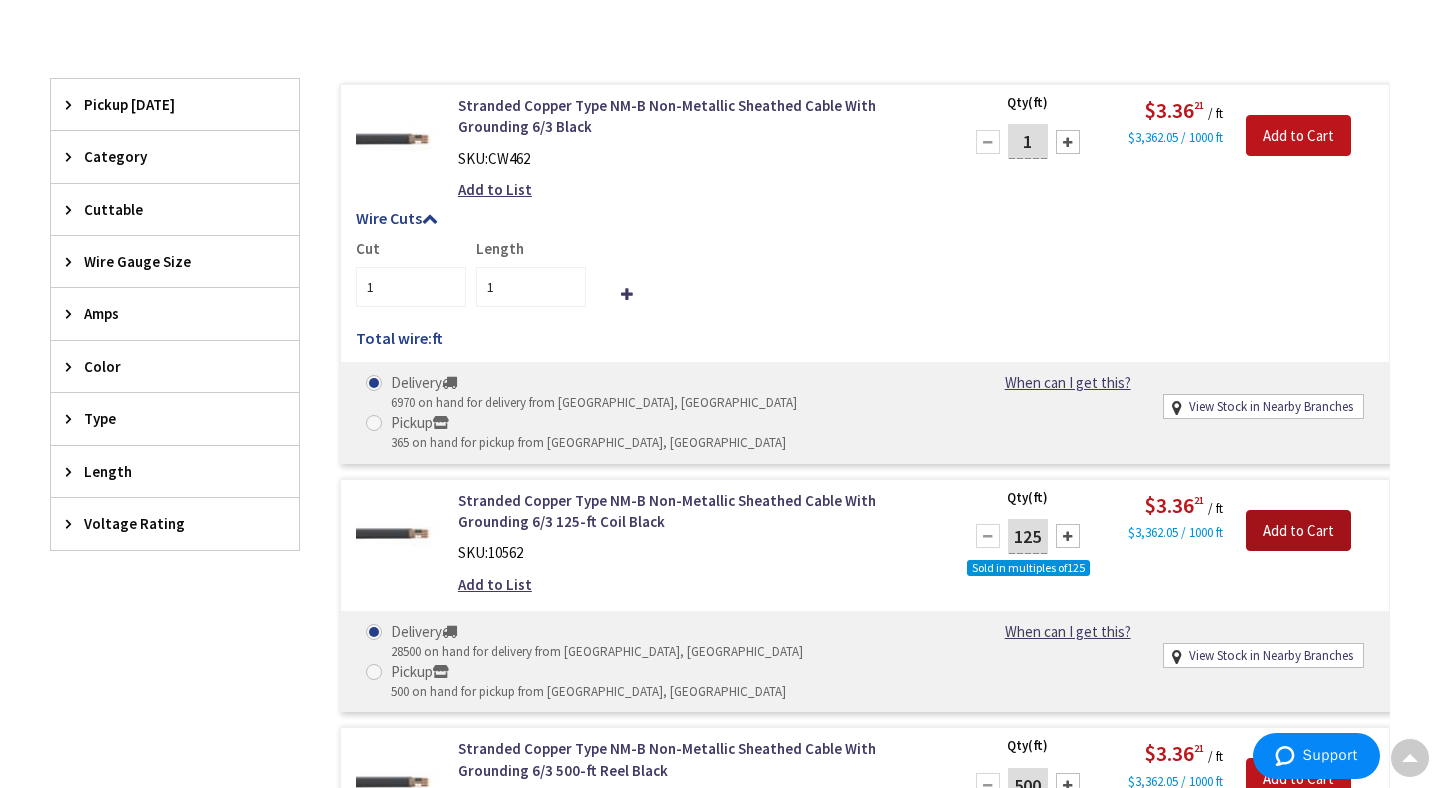 click on "Add to Cart" at bounding box center [1298, 531] 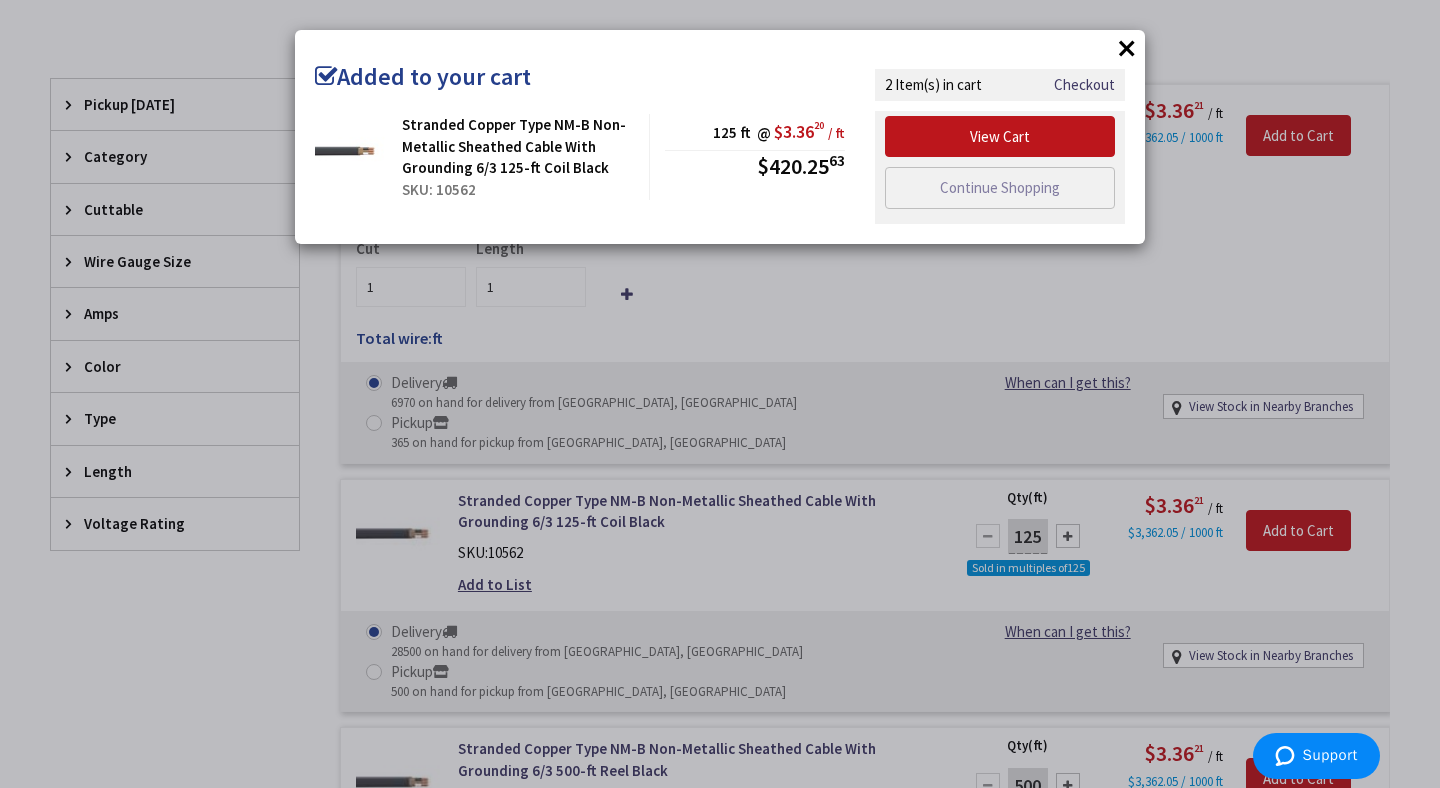 click on "×" at bounding box center (1127, 48) 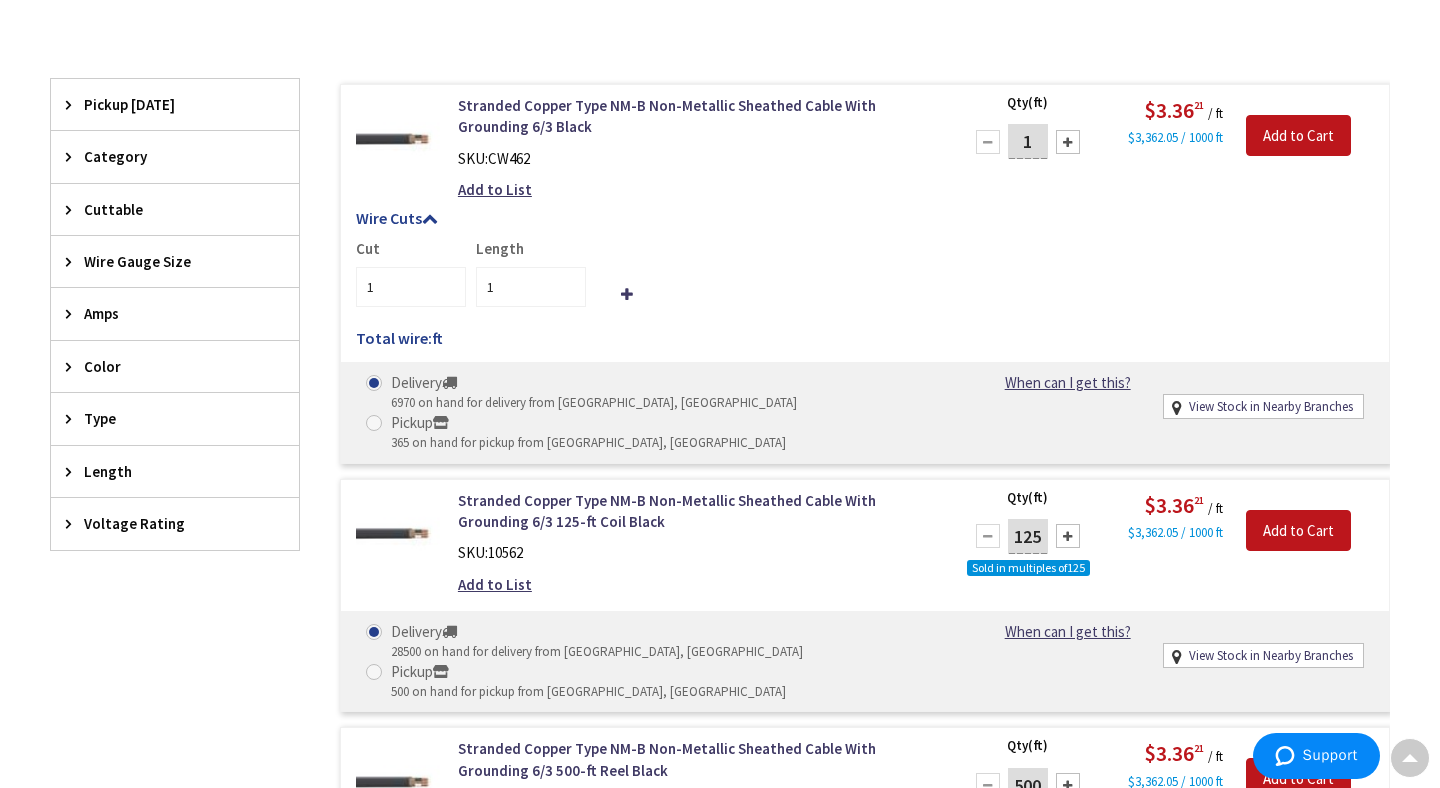 scroll, scrollTop: 0, scrollLeft: 0, axis: both 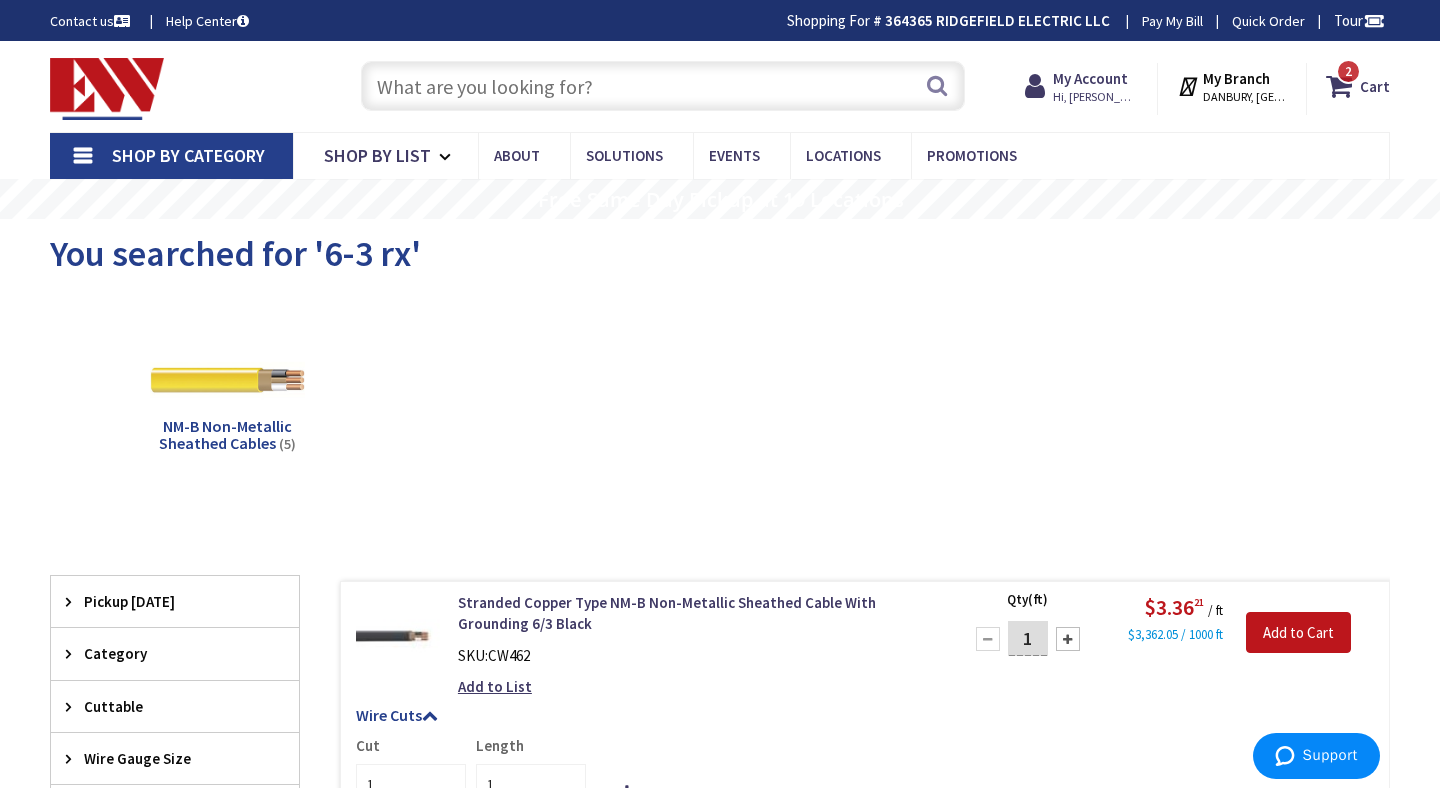 click at bounding box center (663, 86) 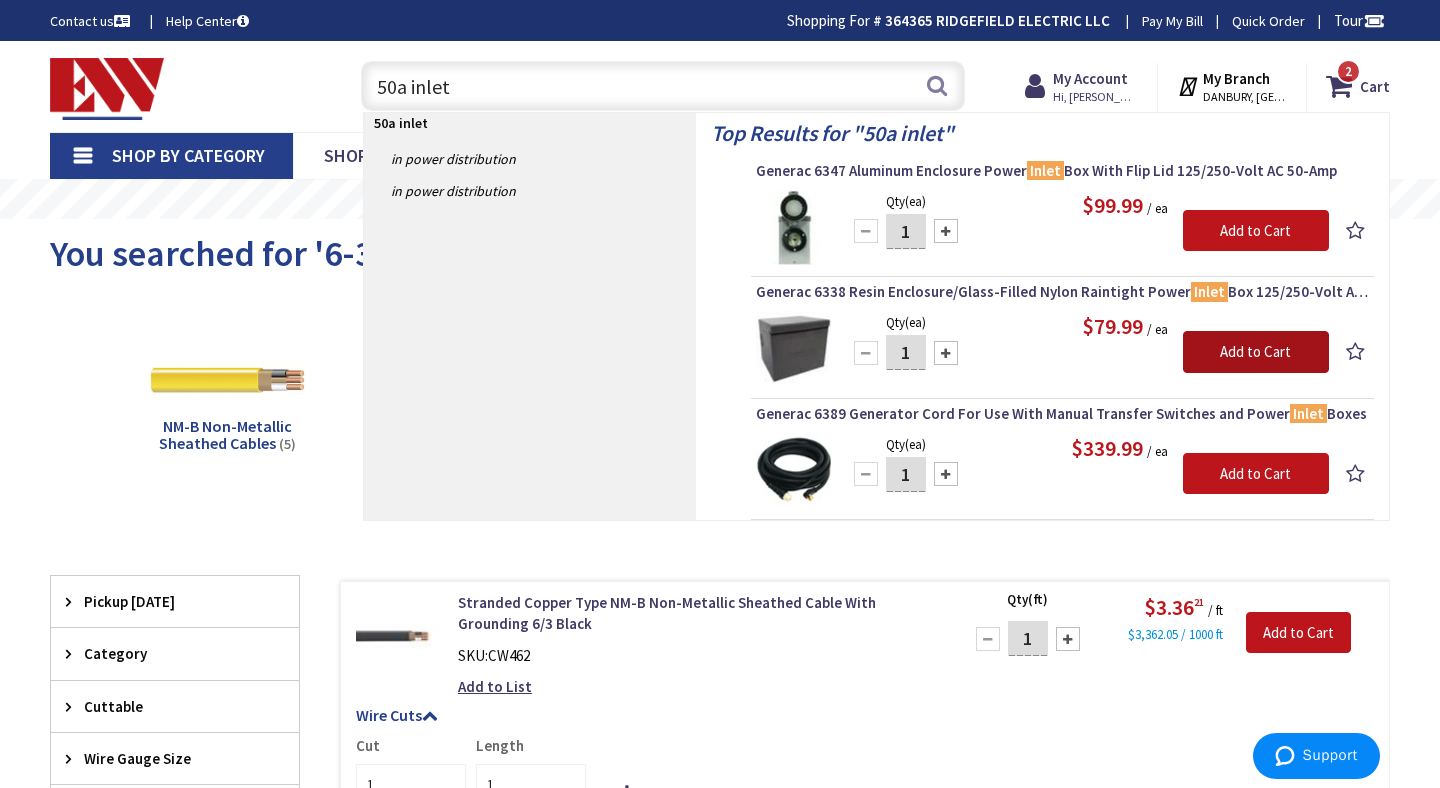 click on "Add to Cart" at bounding box center (1256, 352) 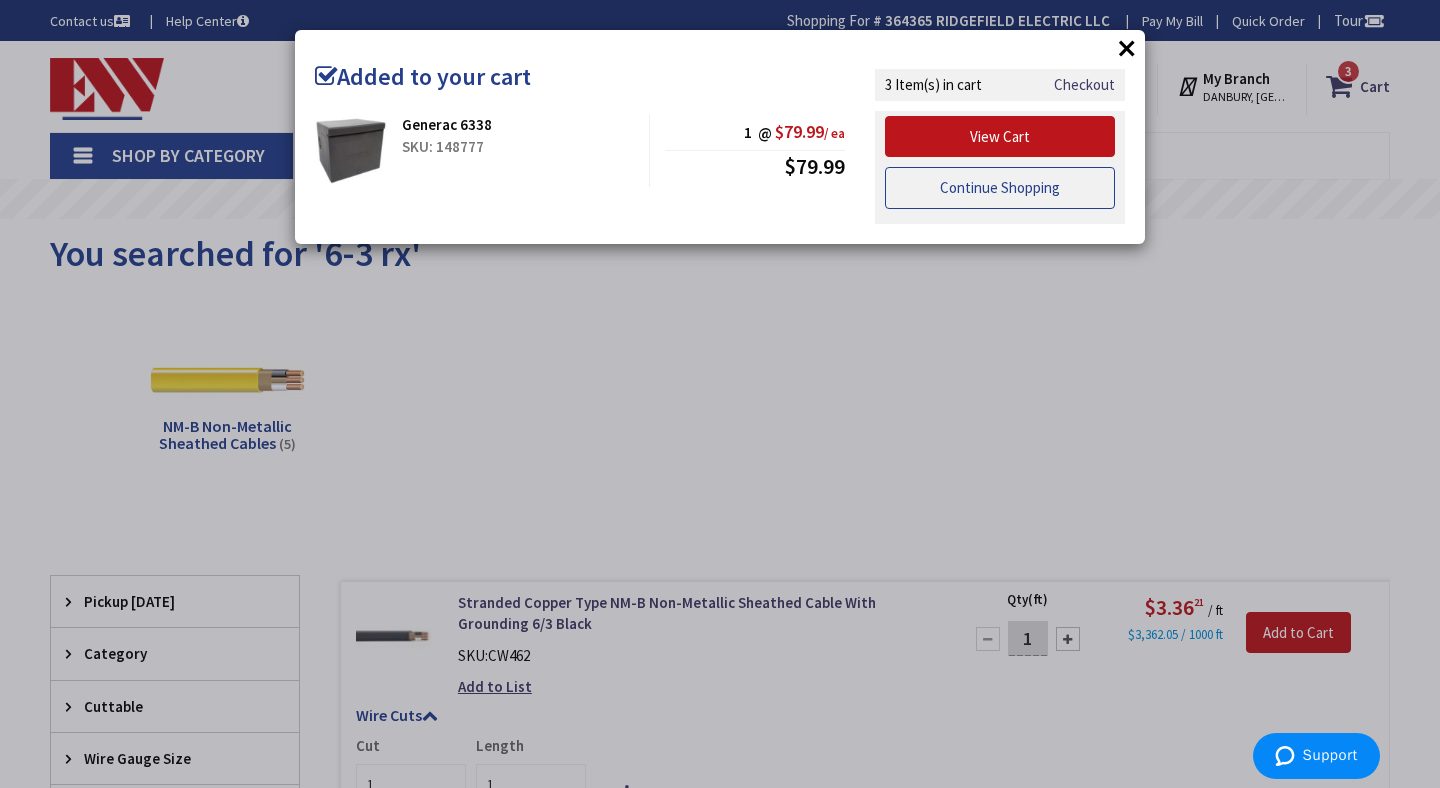 click on "Continue Shopping" at bounding box center (1000, 188) 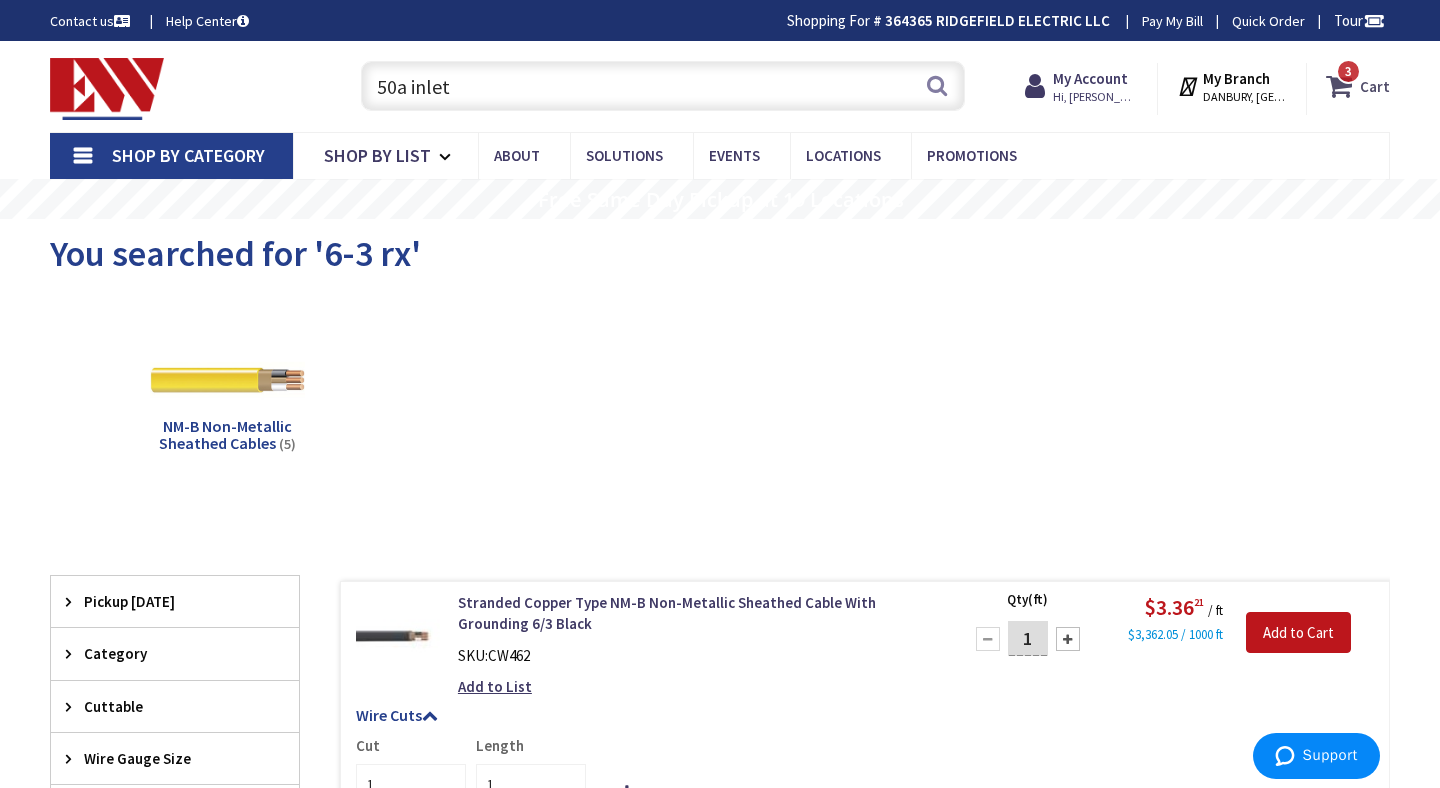 click at bounding box center [1343, 86] 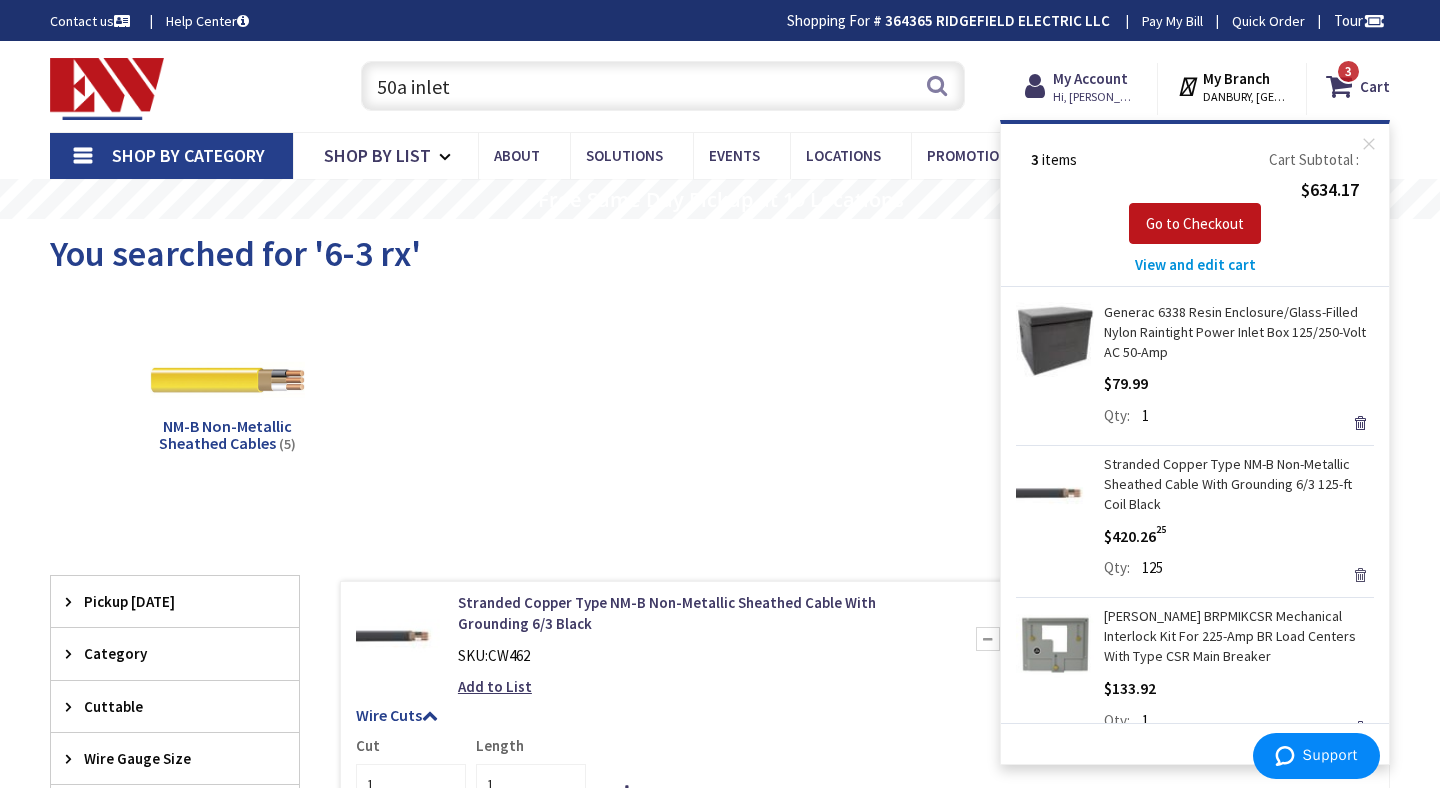 click on "Remove" at bounding box center (1360, 575) 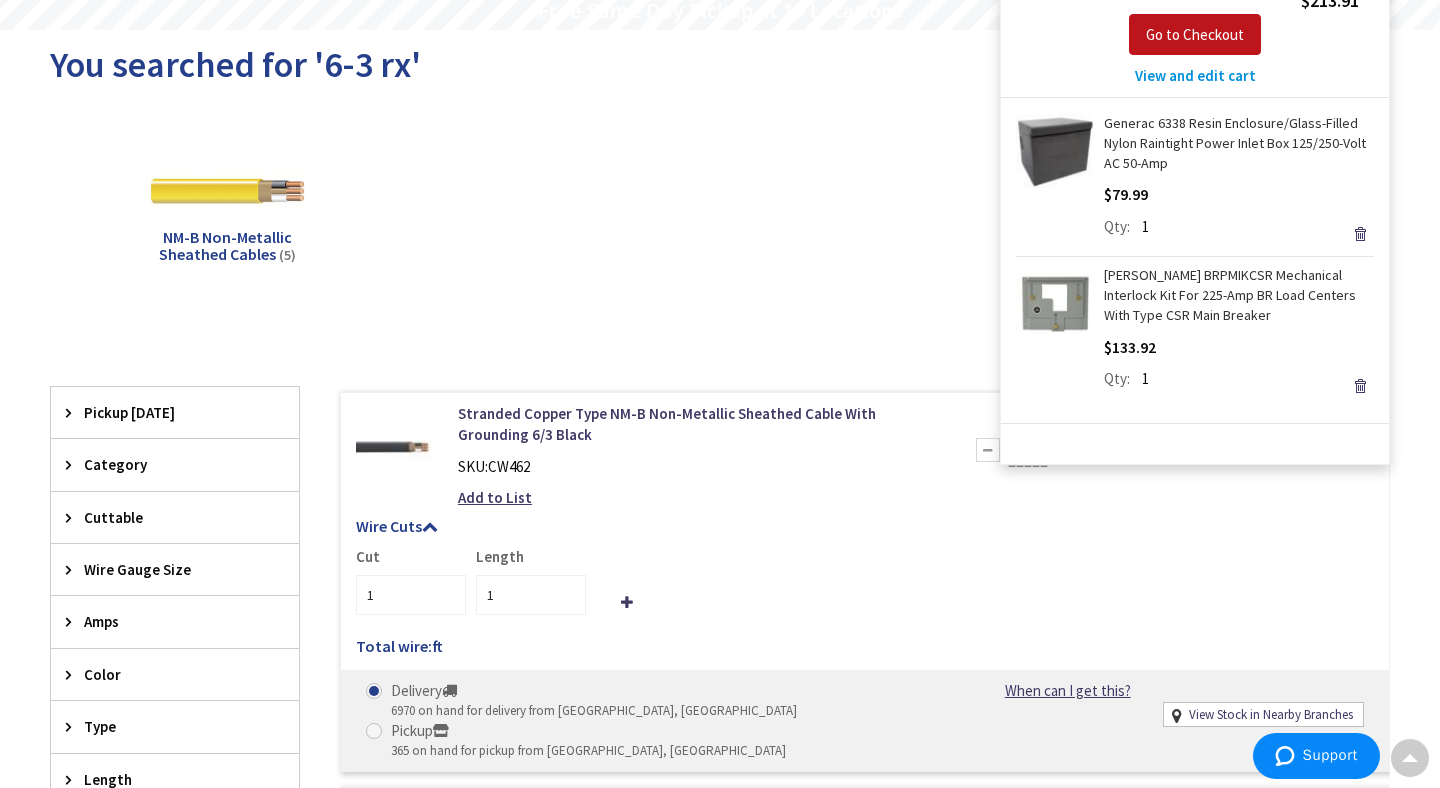 scroll, scrollTop: 0, scrollLeft: 0, axis: both 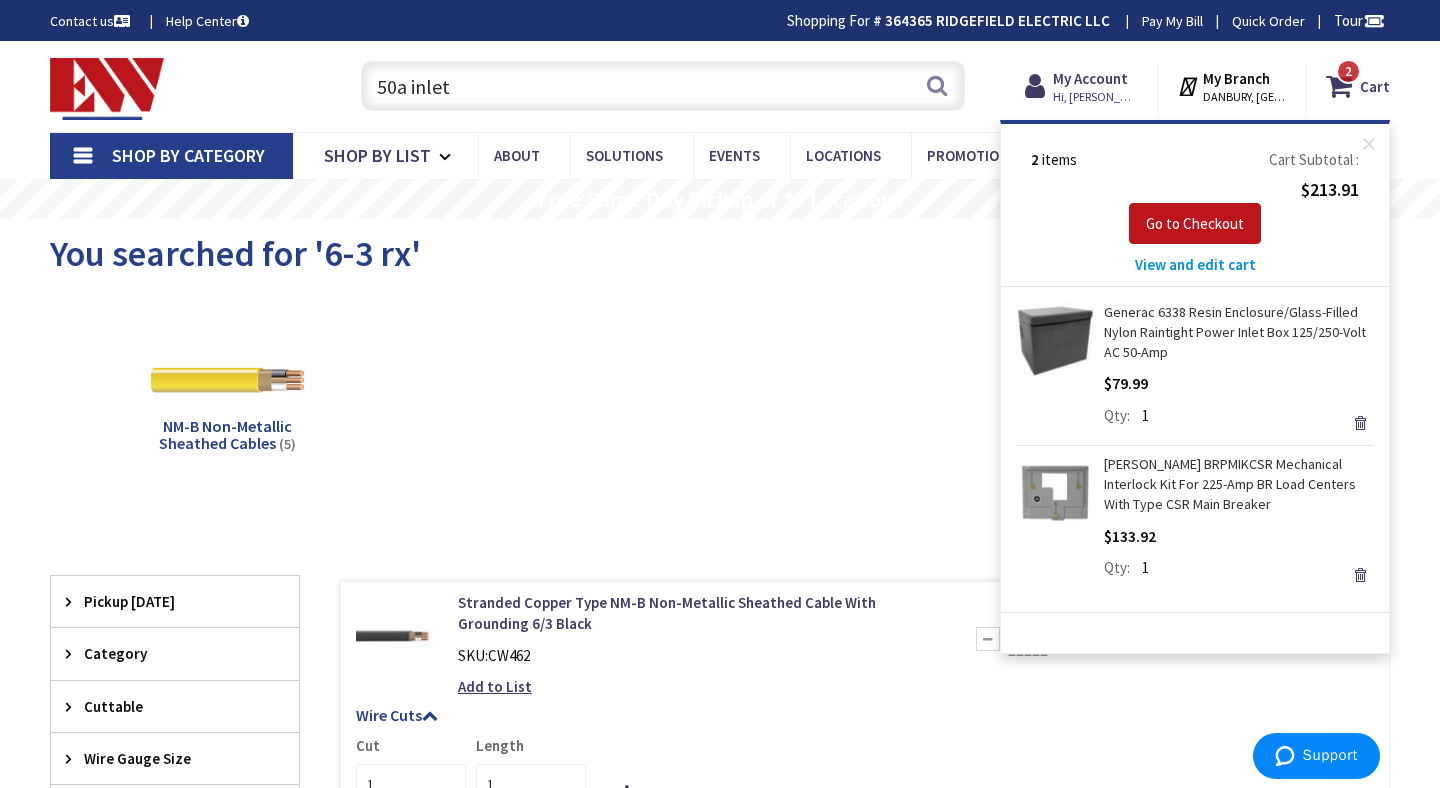 click on "50a inlet" at bounding box center [663, 86] 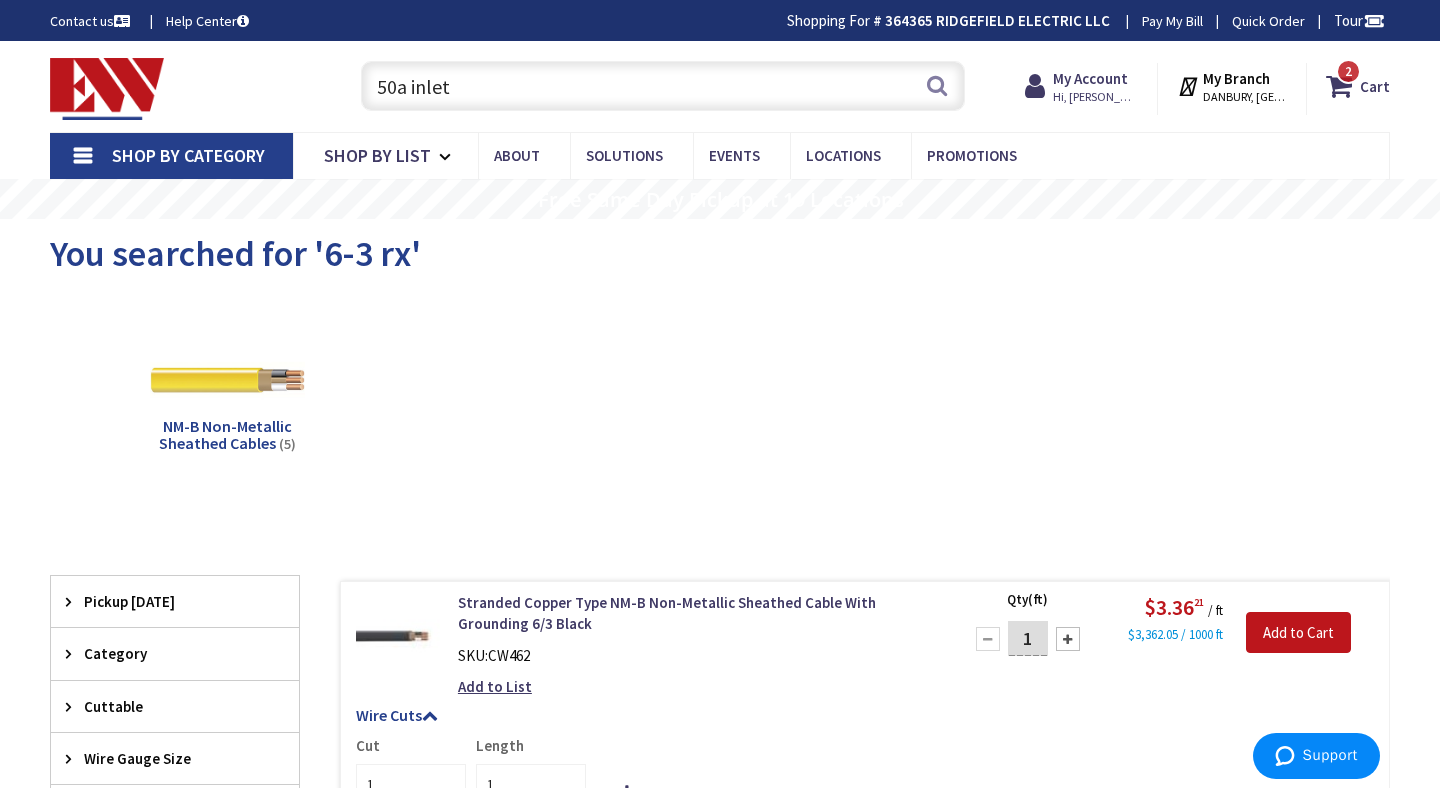 click on "50a inlet" at bounding box center [663, 86] 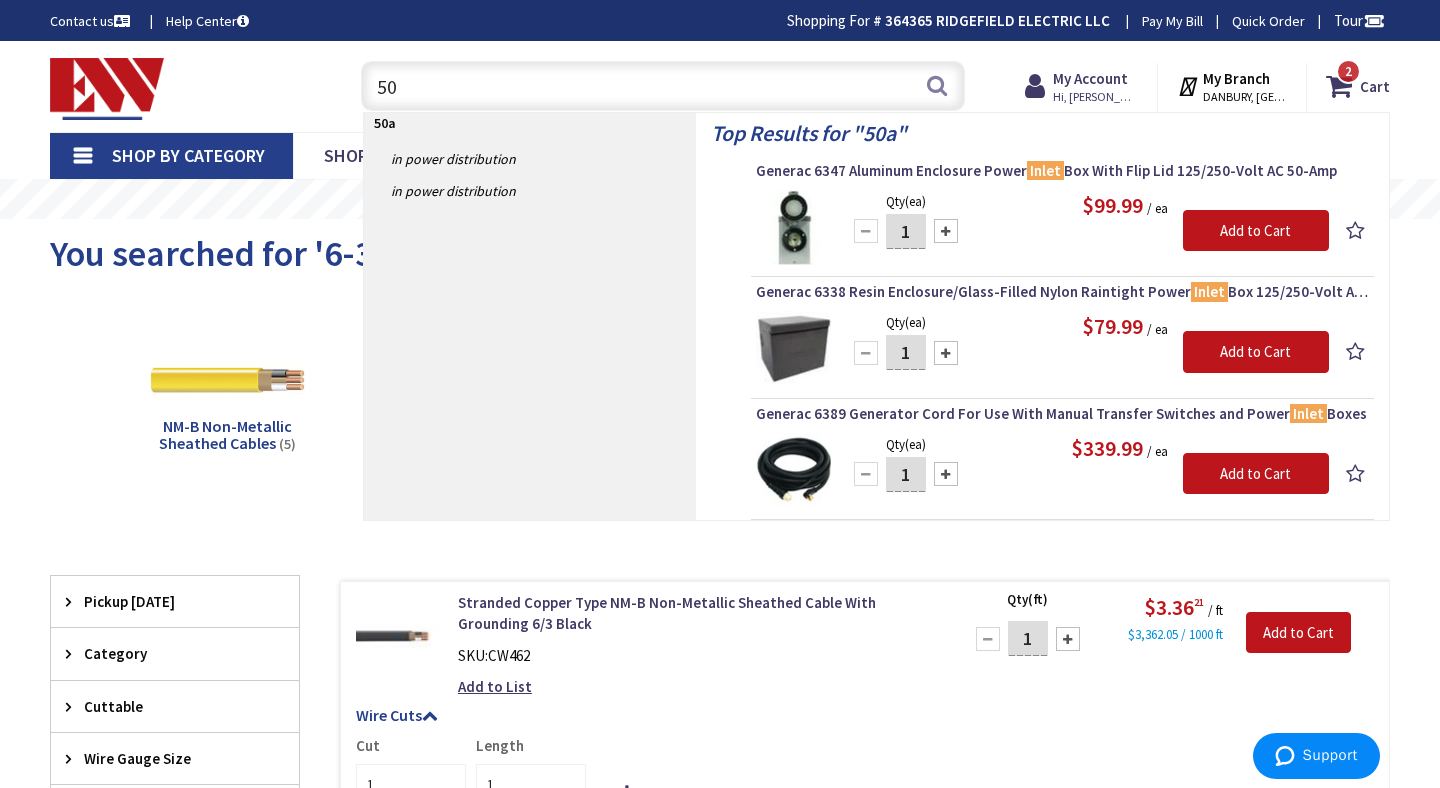 type on "5" 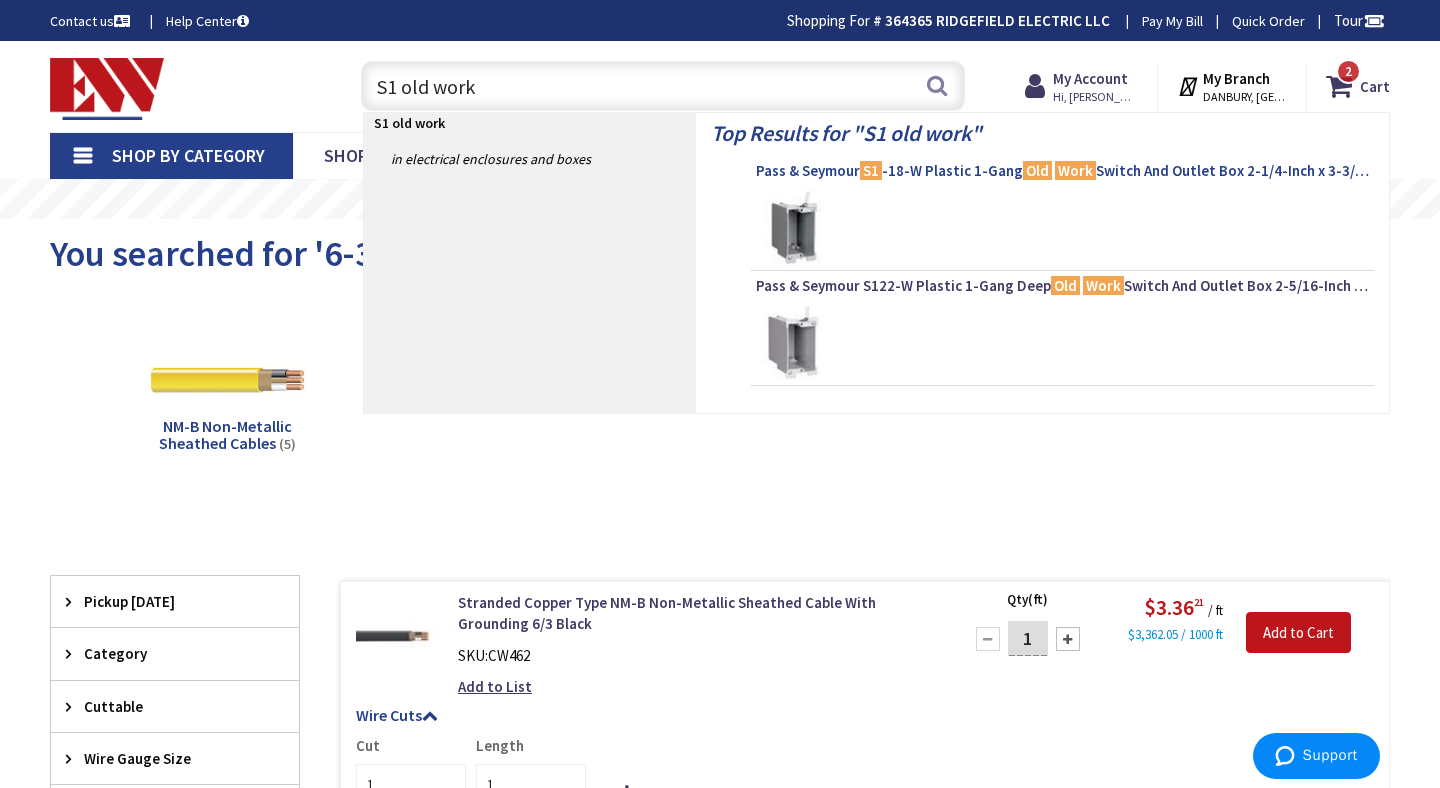 type on "S1 old work" 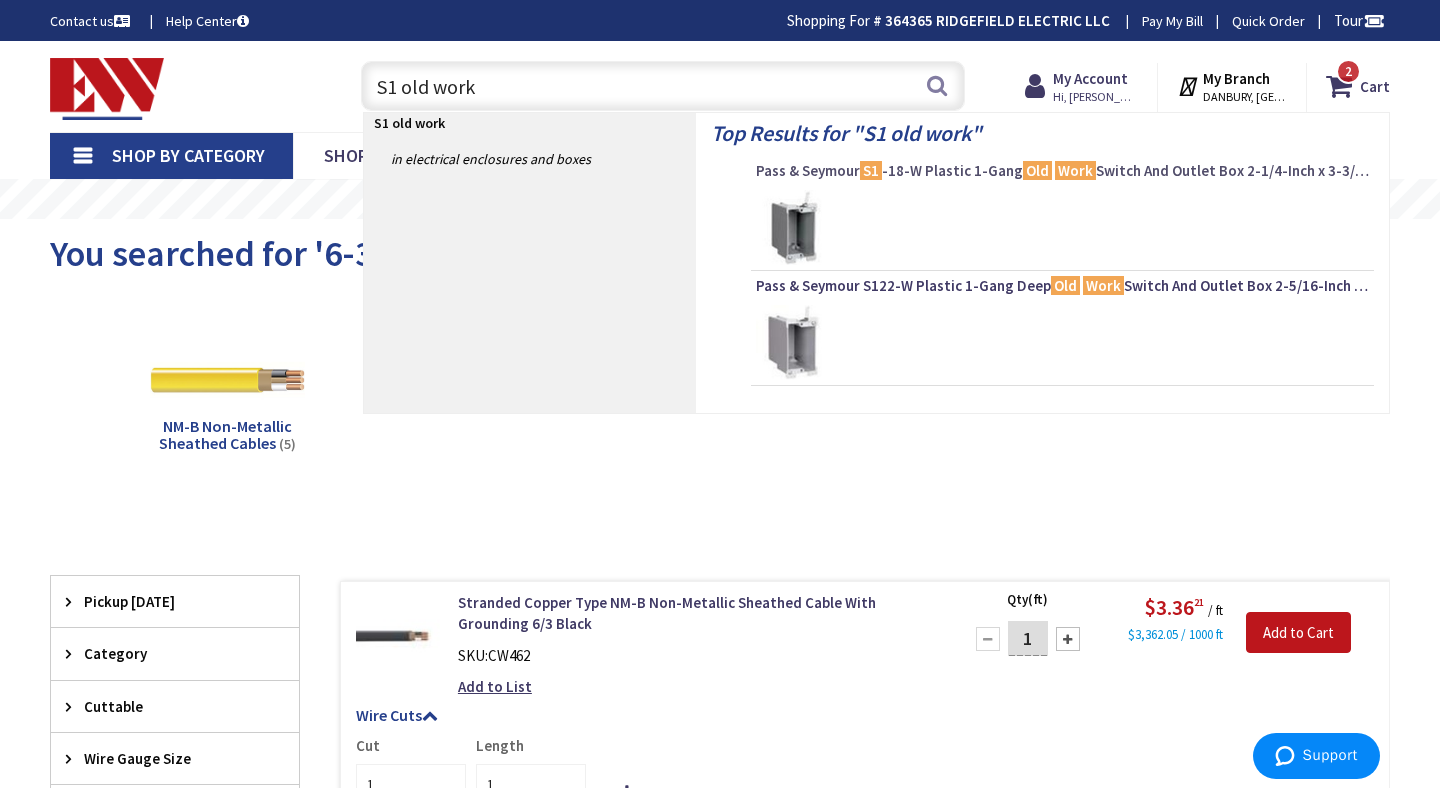 click on "Pass & Seymour  S1 -18-W Plastic 1-Gang  Old   Work  Switch And Outlet Box 2-1/4-Inch x 3-3/4-Inch x 3-1/32-Inch 18-Cubic-Inch Slater®" at bounding box center [1062, 171] 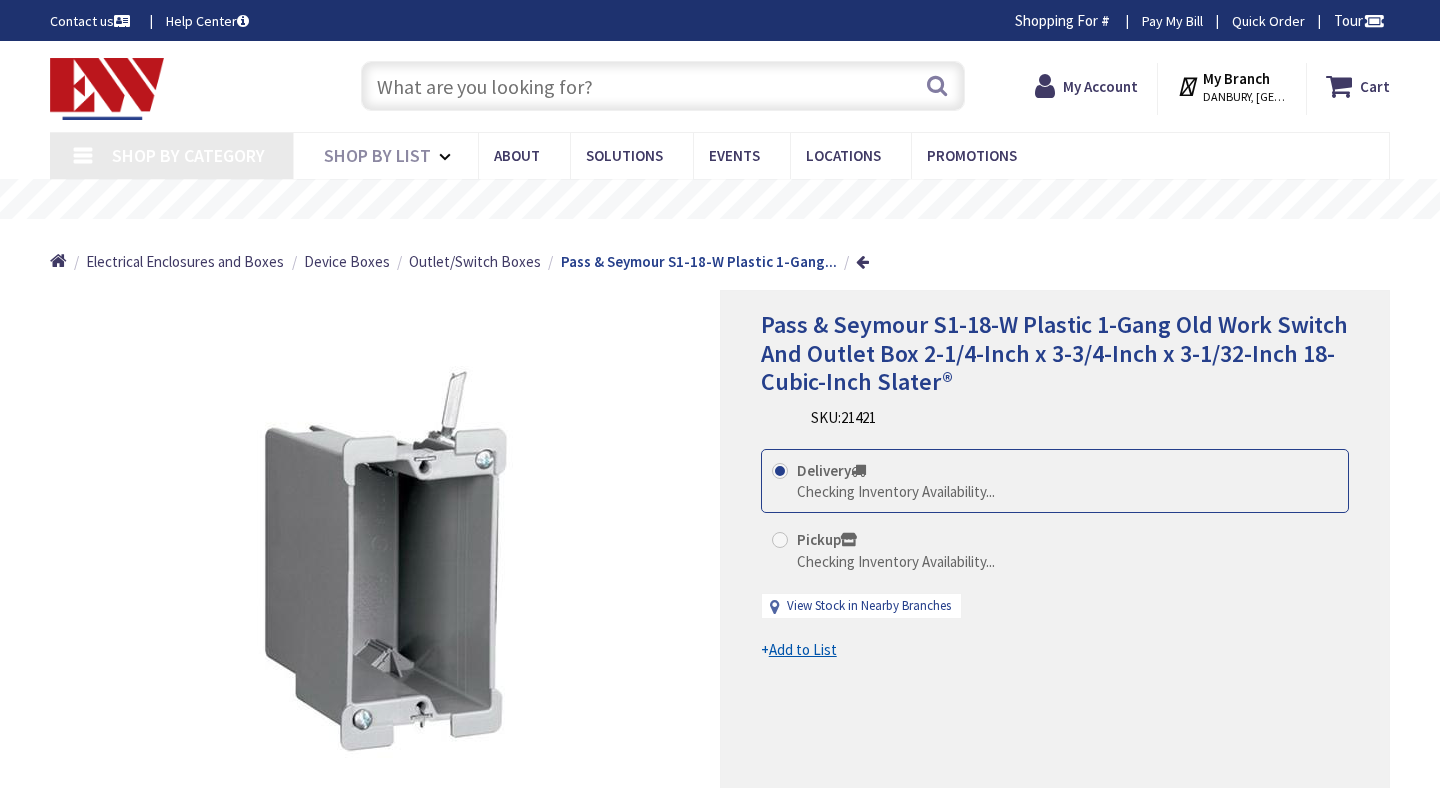 scroll, scrollTop: 0, scrollLeft: 0, axis: both 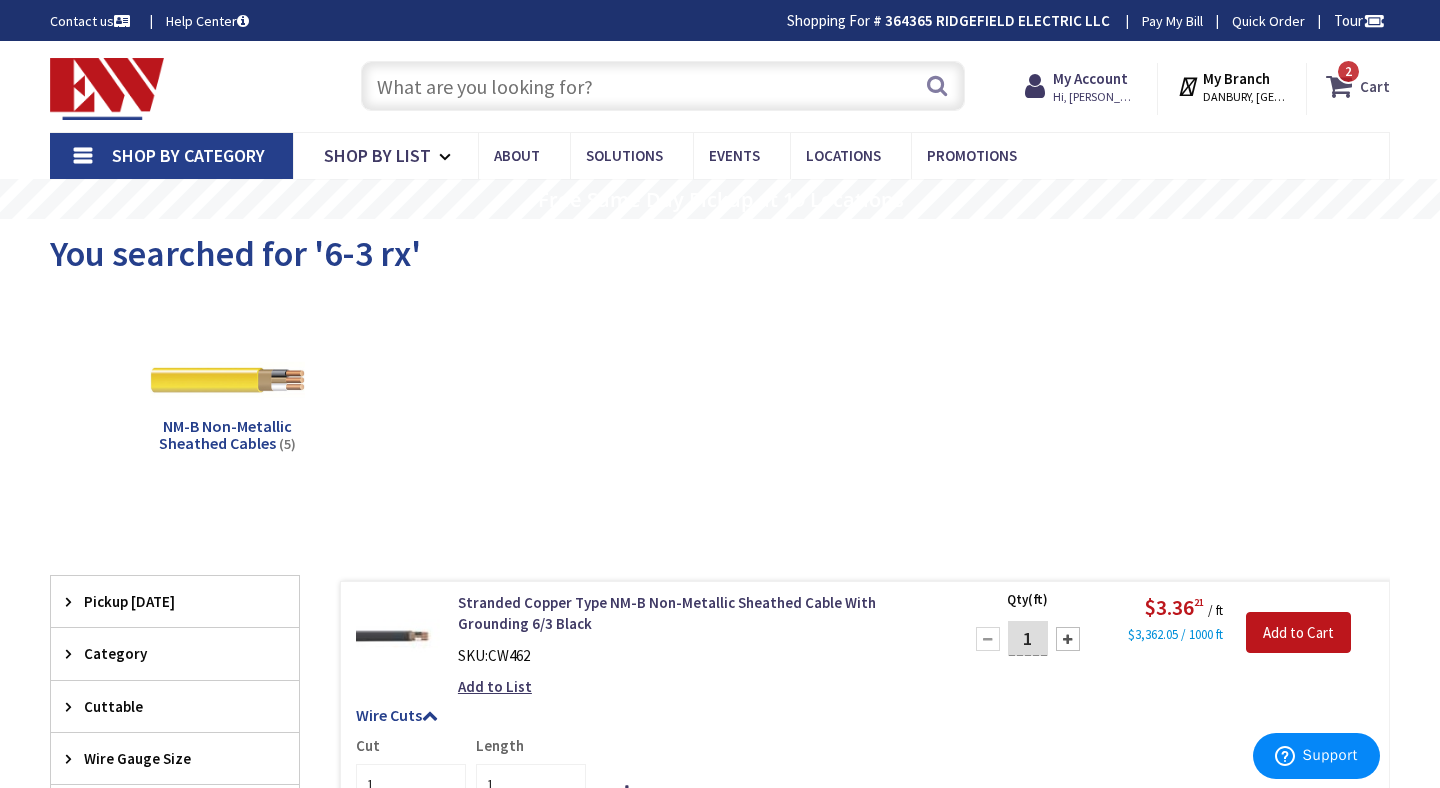 click at bounding box center [1343, 86] 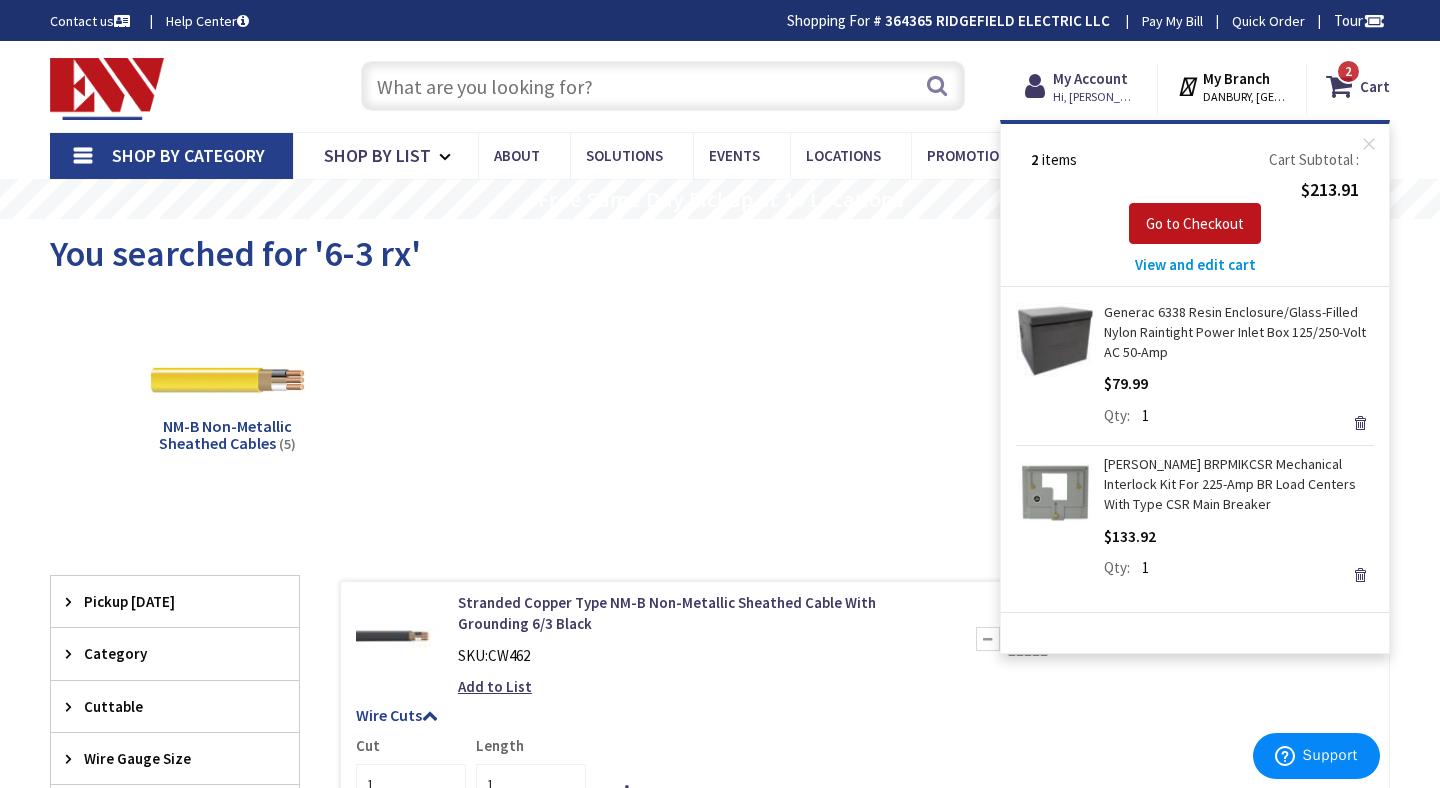 click on "NM-B Non-Metallic Sheathed Cables
(5)" at bounding box center (720, 396) 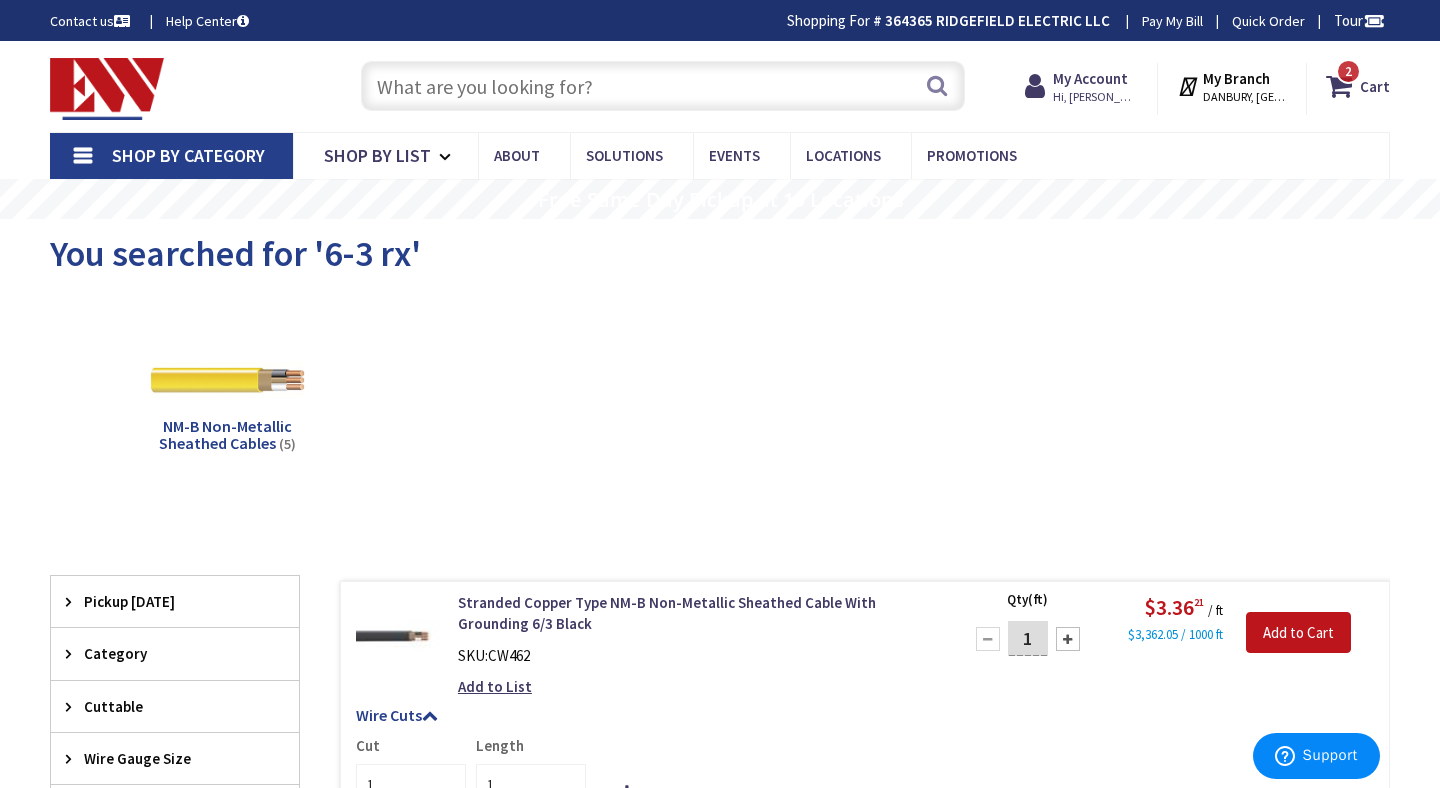 click at bounding box center (663, 86) 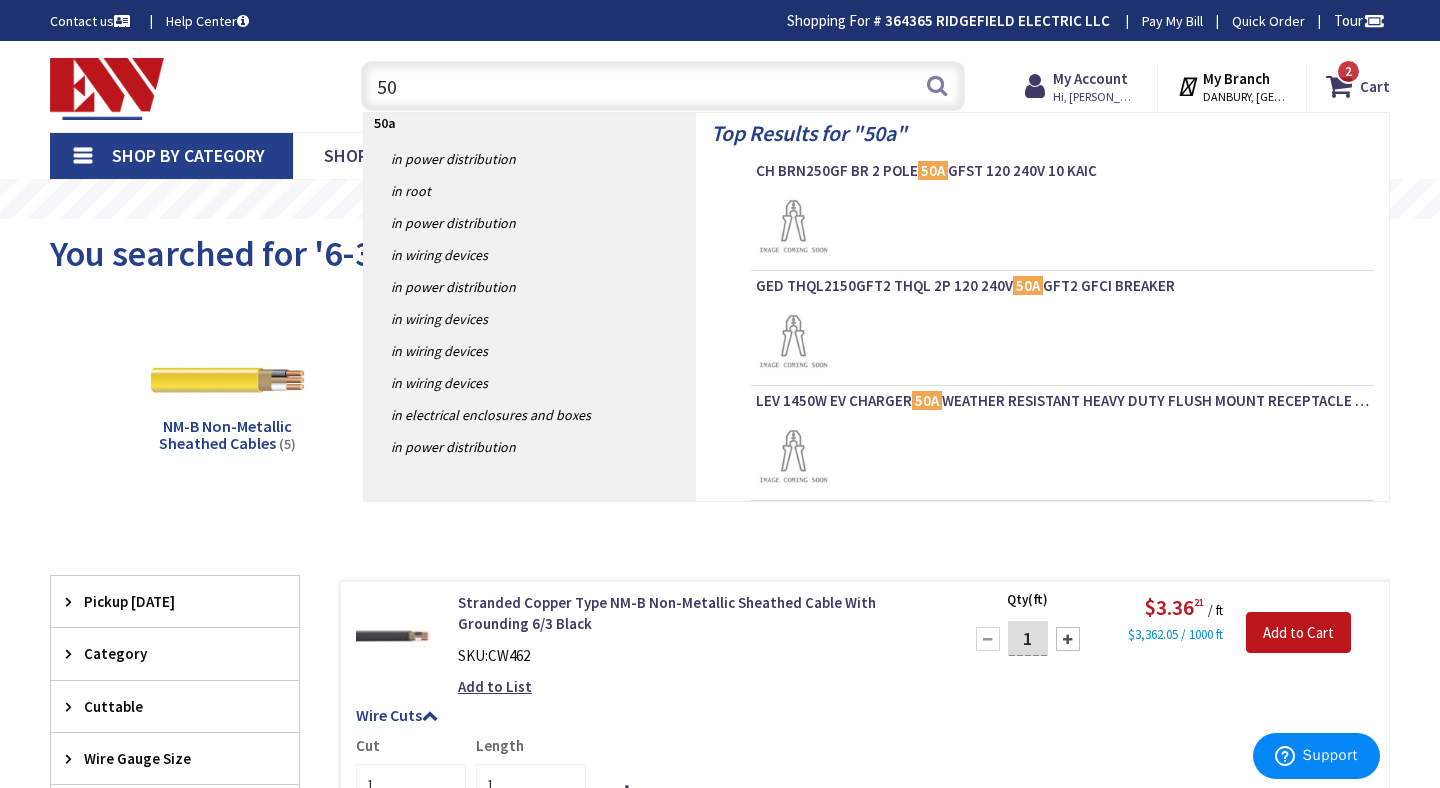 type on "5" 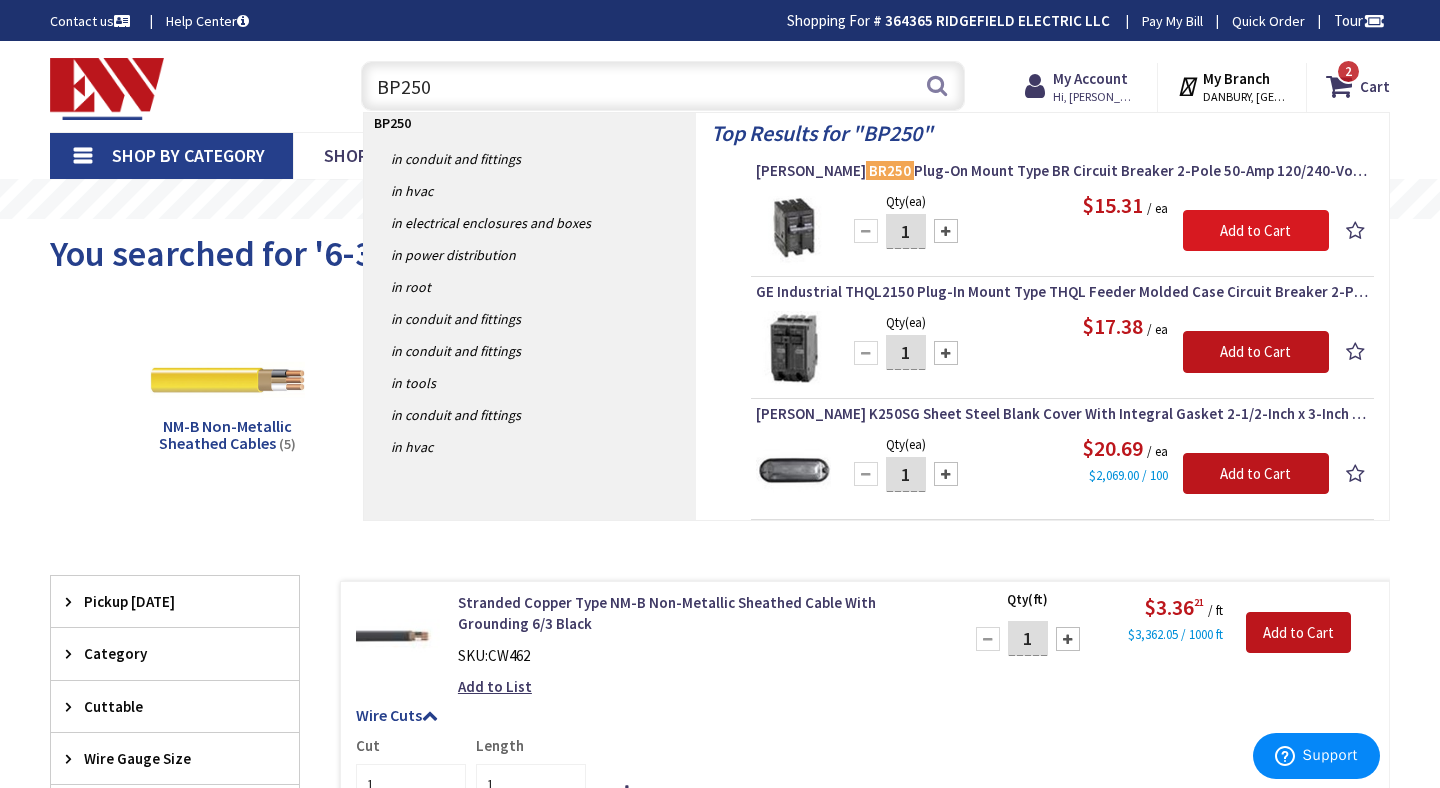 type on "BP250" 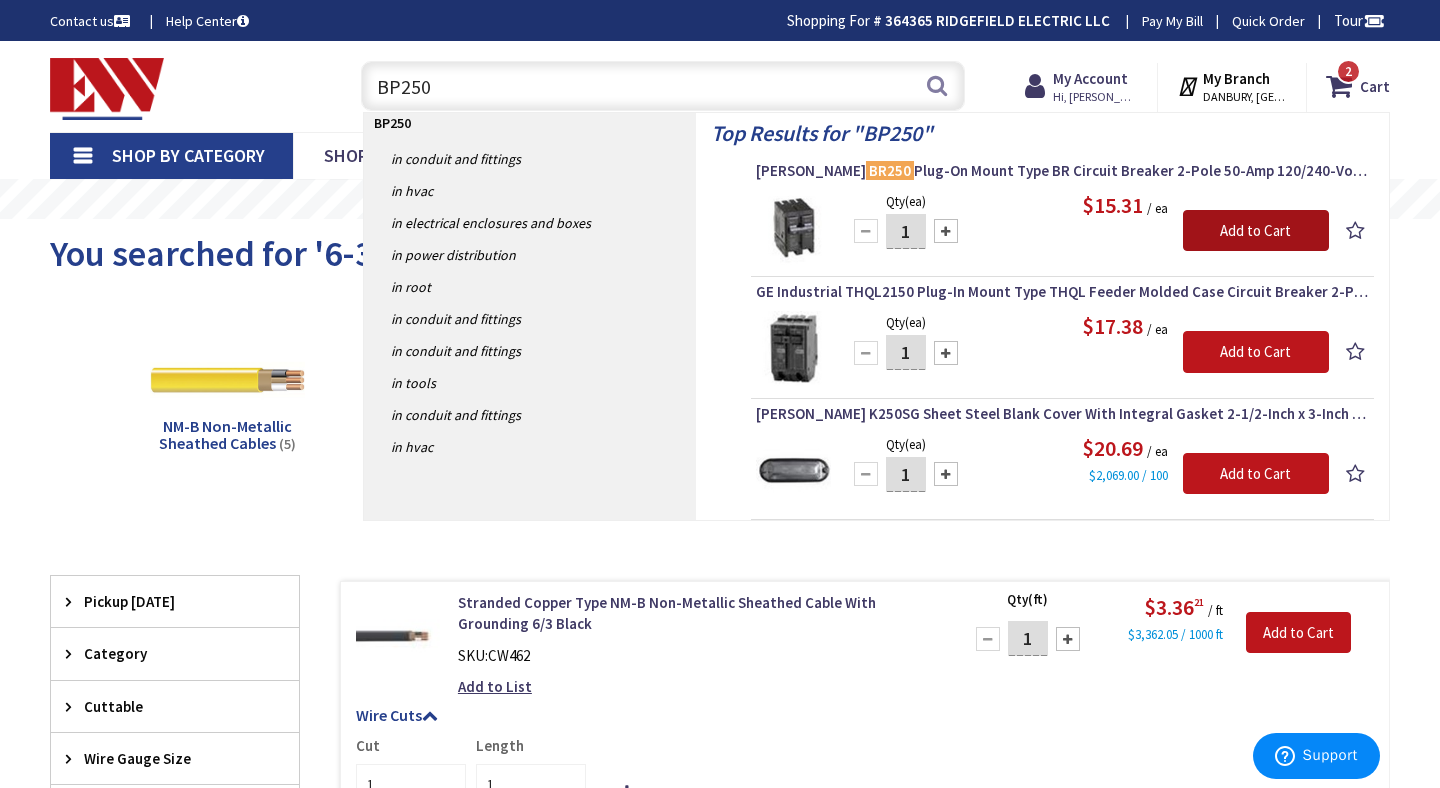 click on "Add to Cart" at bounding box center (1256, 231) 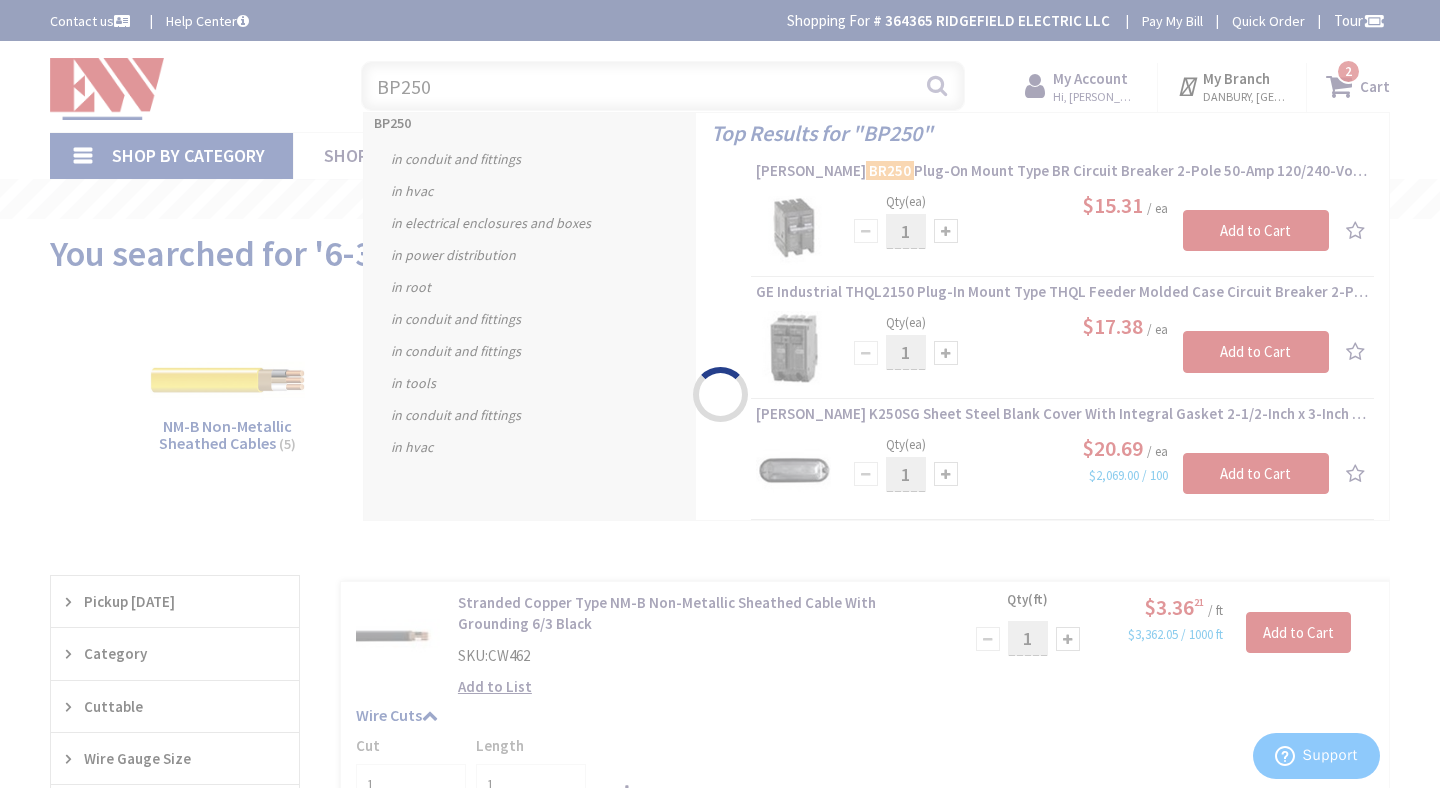 click on "Please wait..." at bounding box center [720, 394] 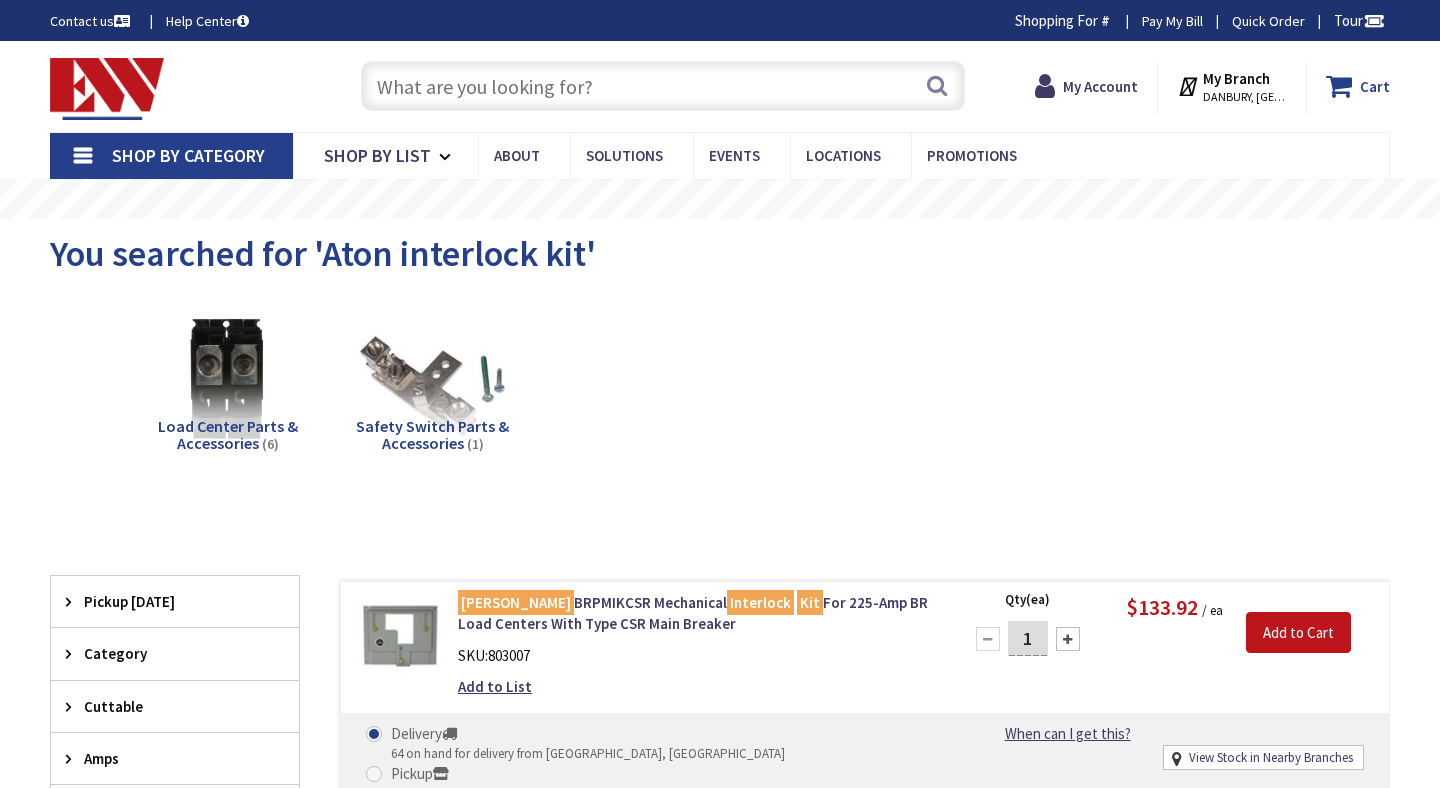scroll, scrollTop: 0, scrollLeft: 0, axis: both 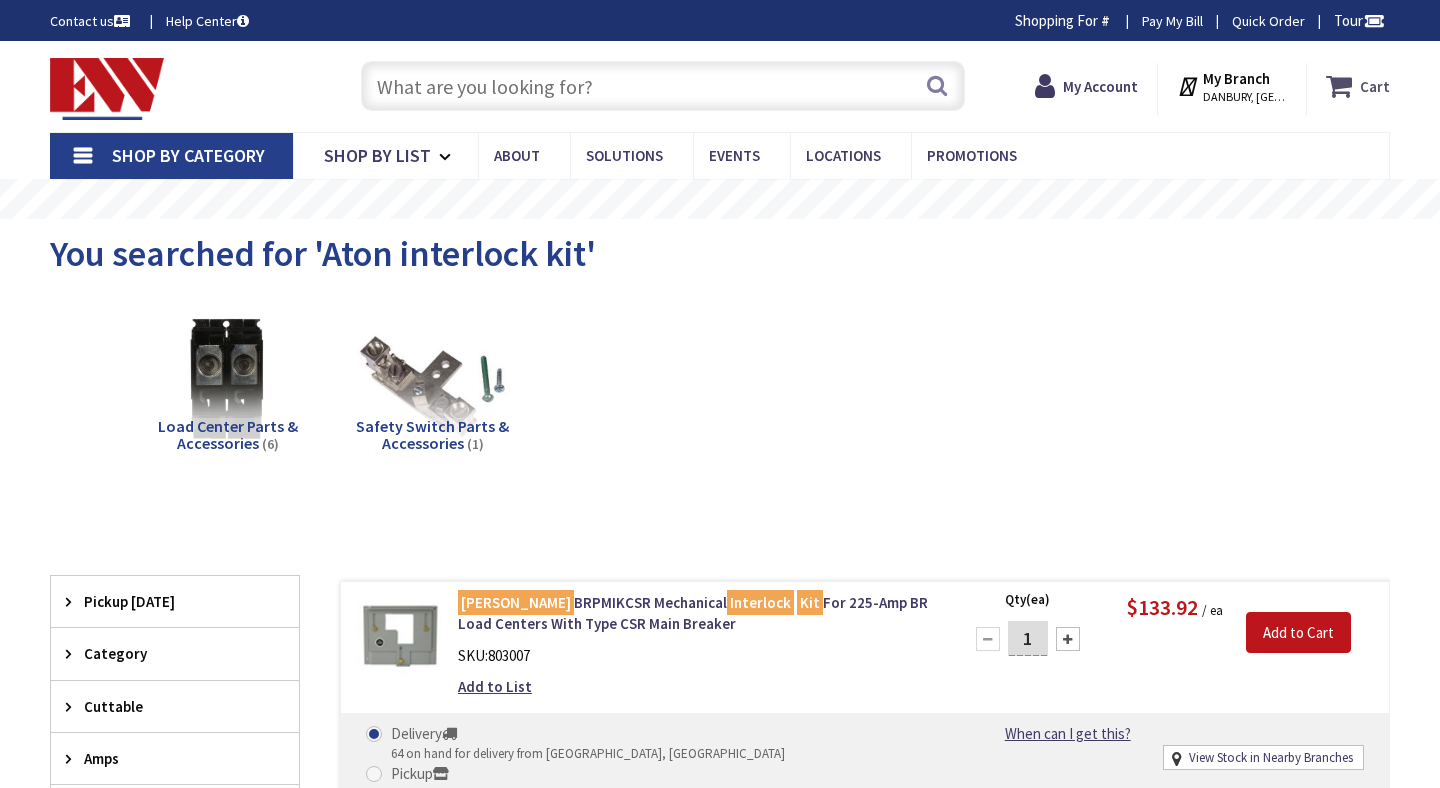 click at bounding box center (1343, 86) 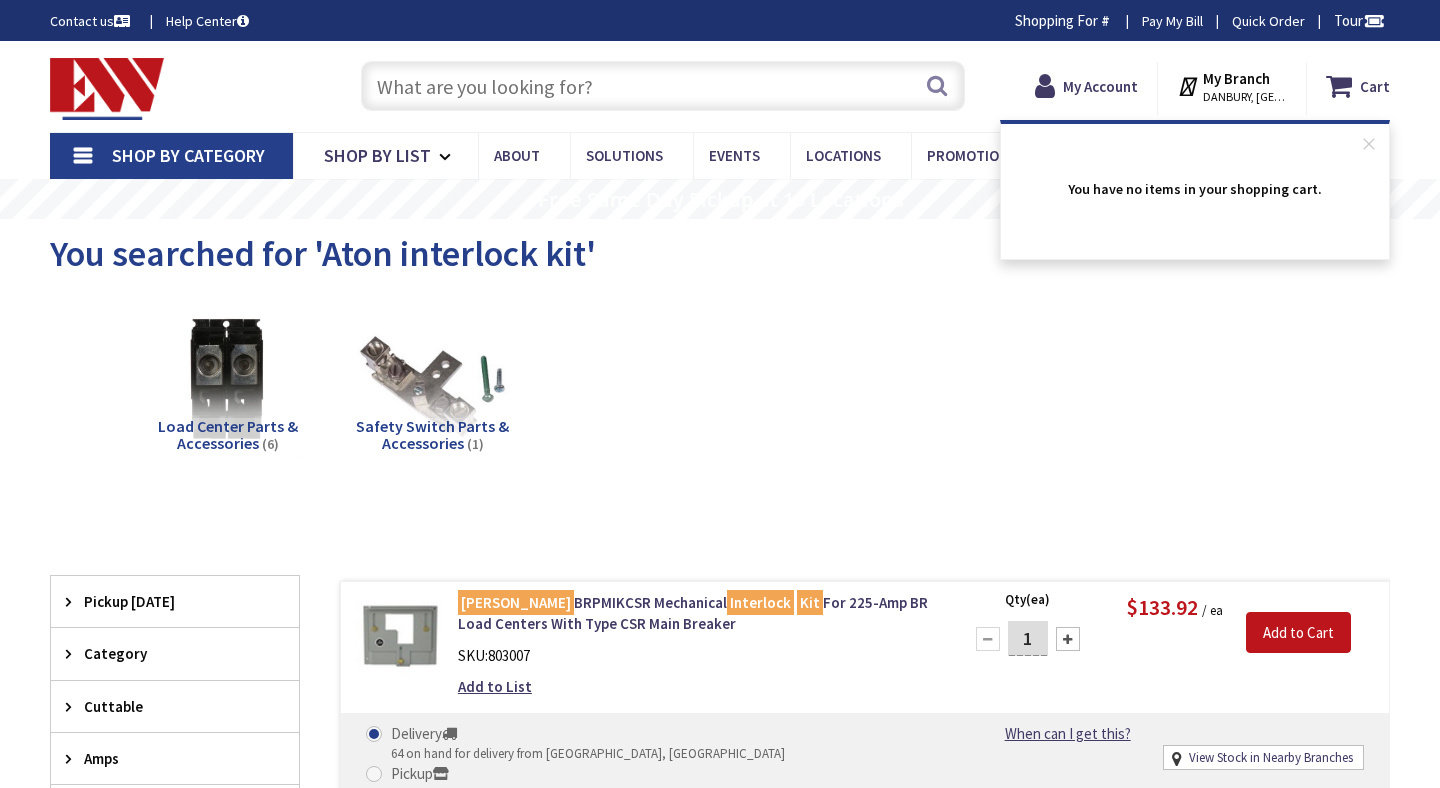 click on "Load Center Parts & Accessories
(6)
Safety Switch Parts & Accessories
(1)" at bounding box center [720, 396] 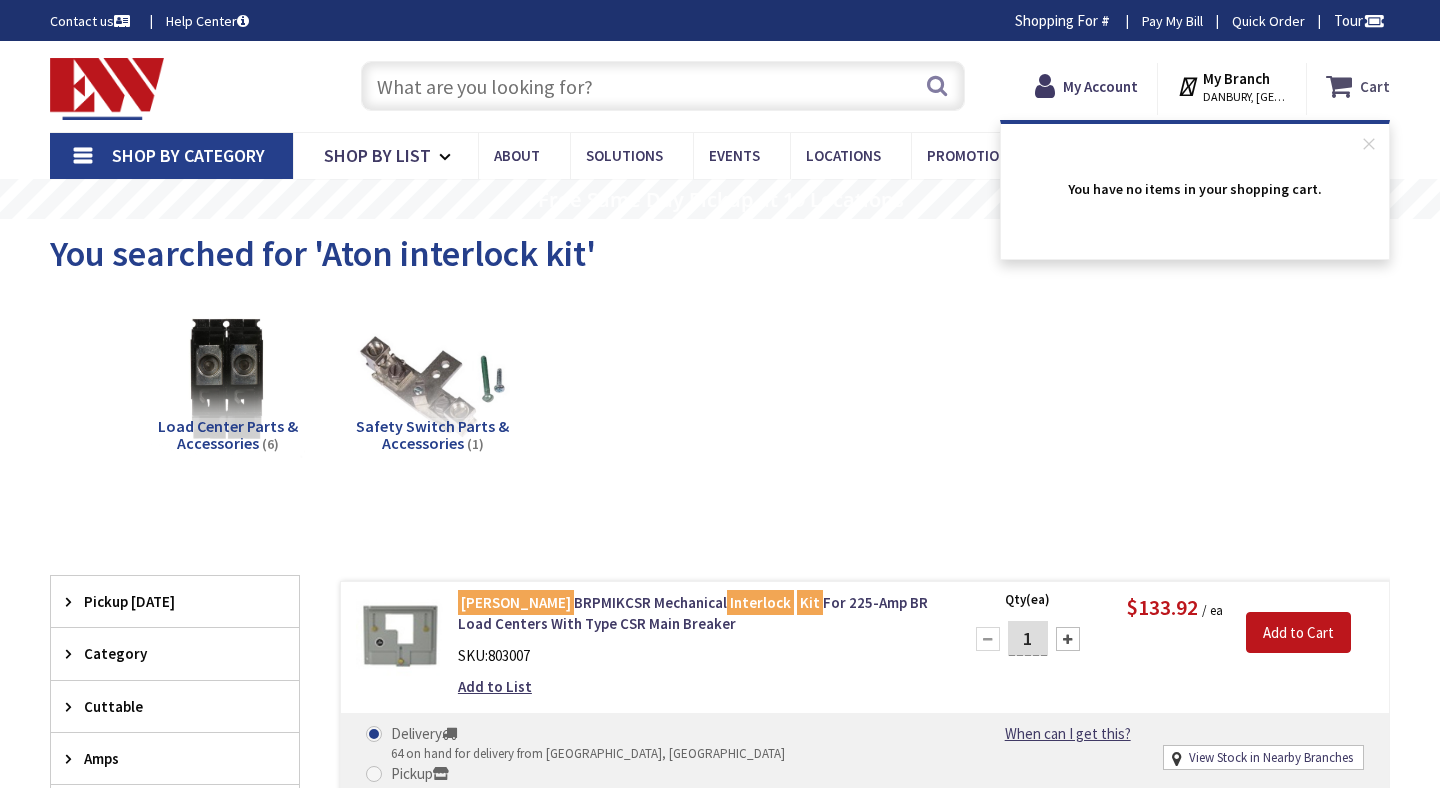 scroll, scrollTop: 0, scrollLeft: 0, axis: both 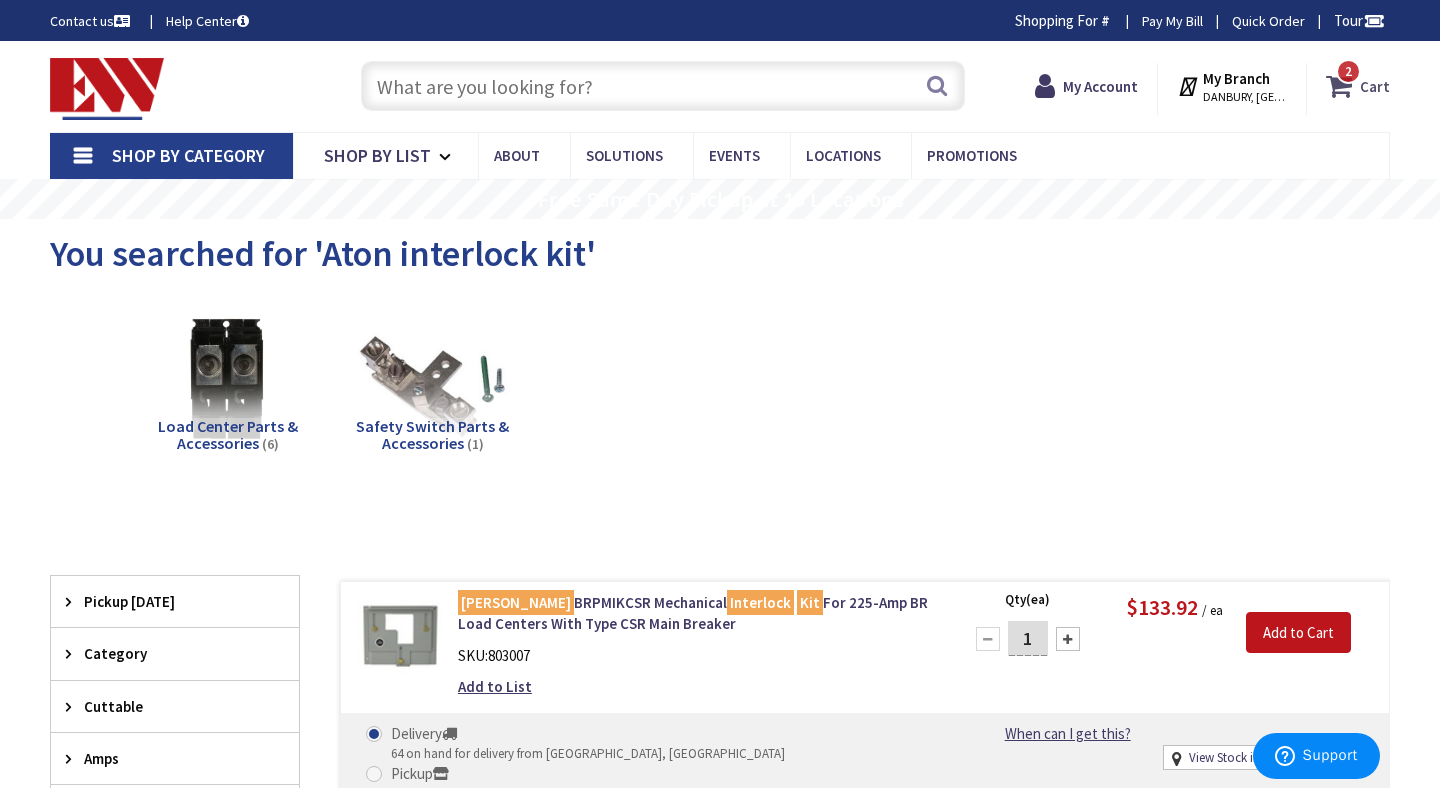 click at bounding box center (1343, 86) 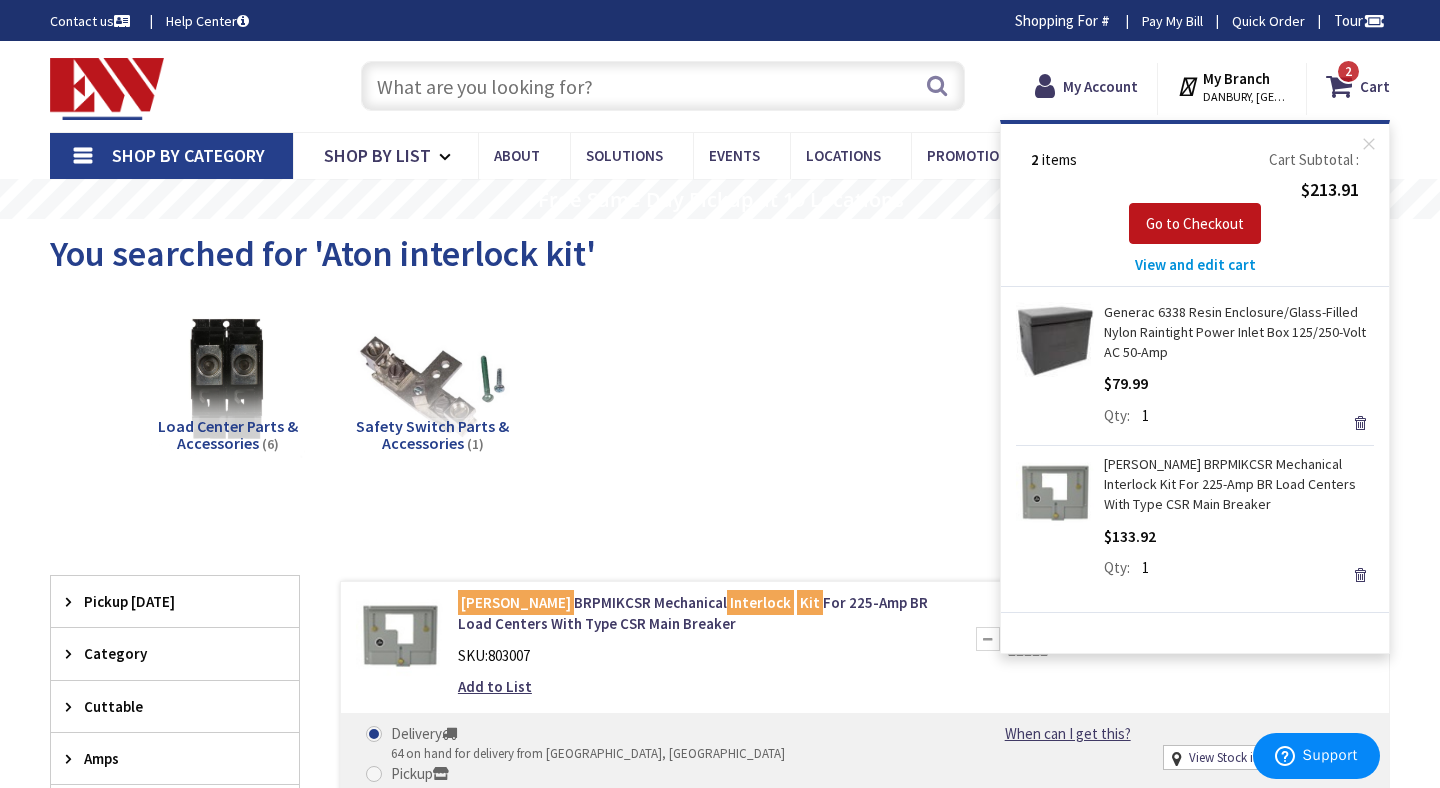 click on "Load Center Parts & Accessories
(6)
Safety Switch Parts & Accessories
(1)" at bounding box center (720, 396) 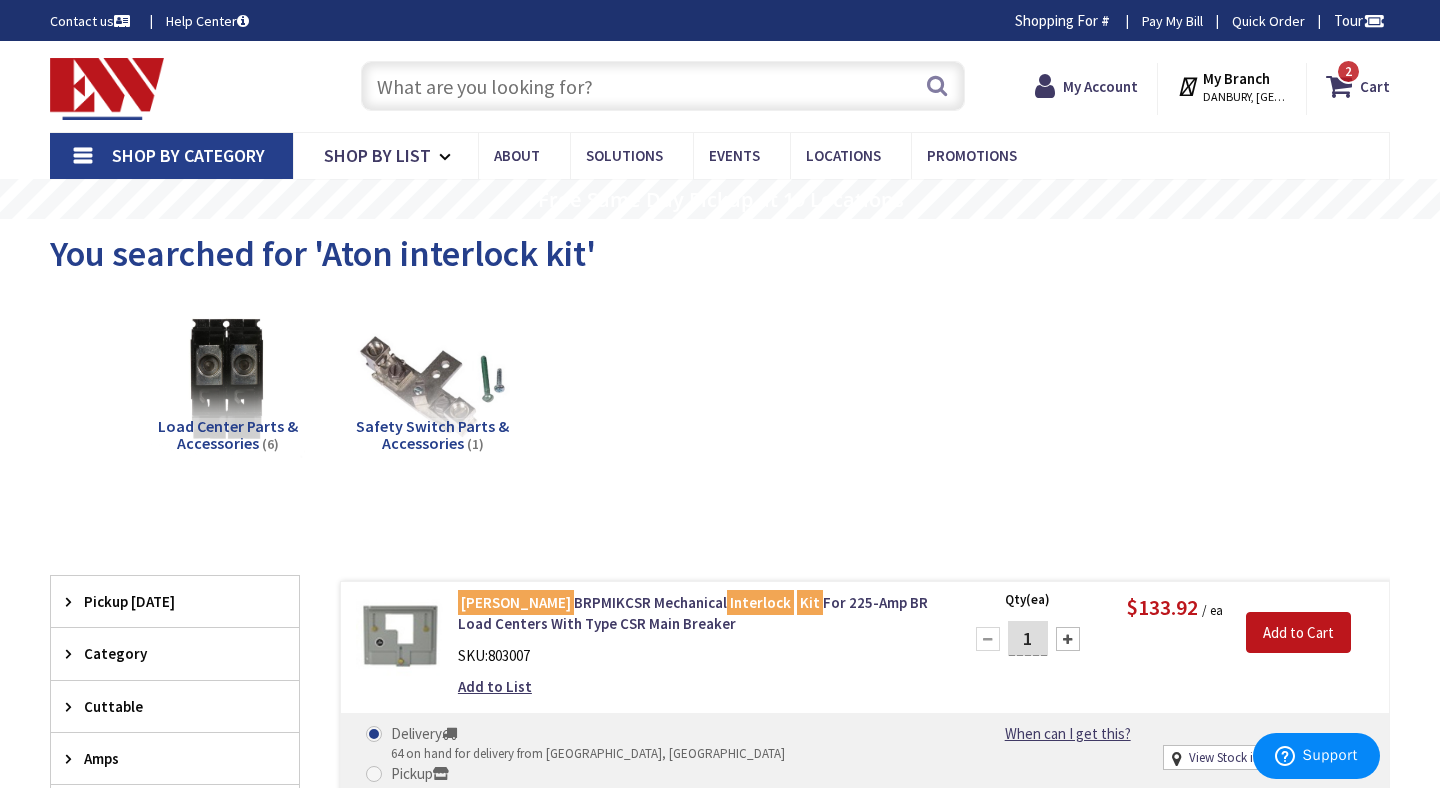 click at bounding box center [663, 86] 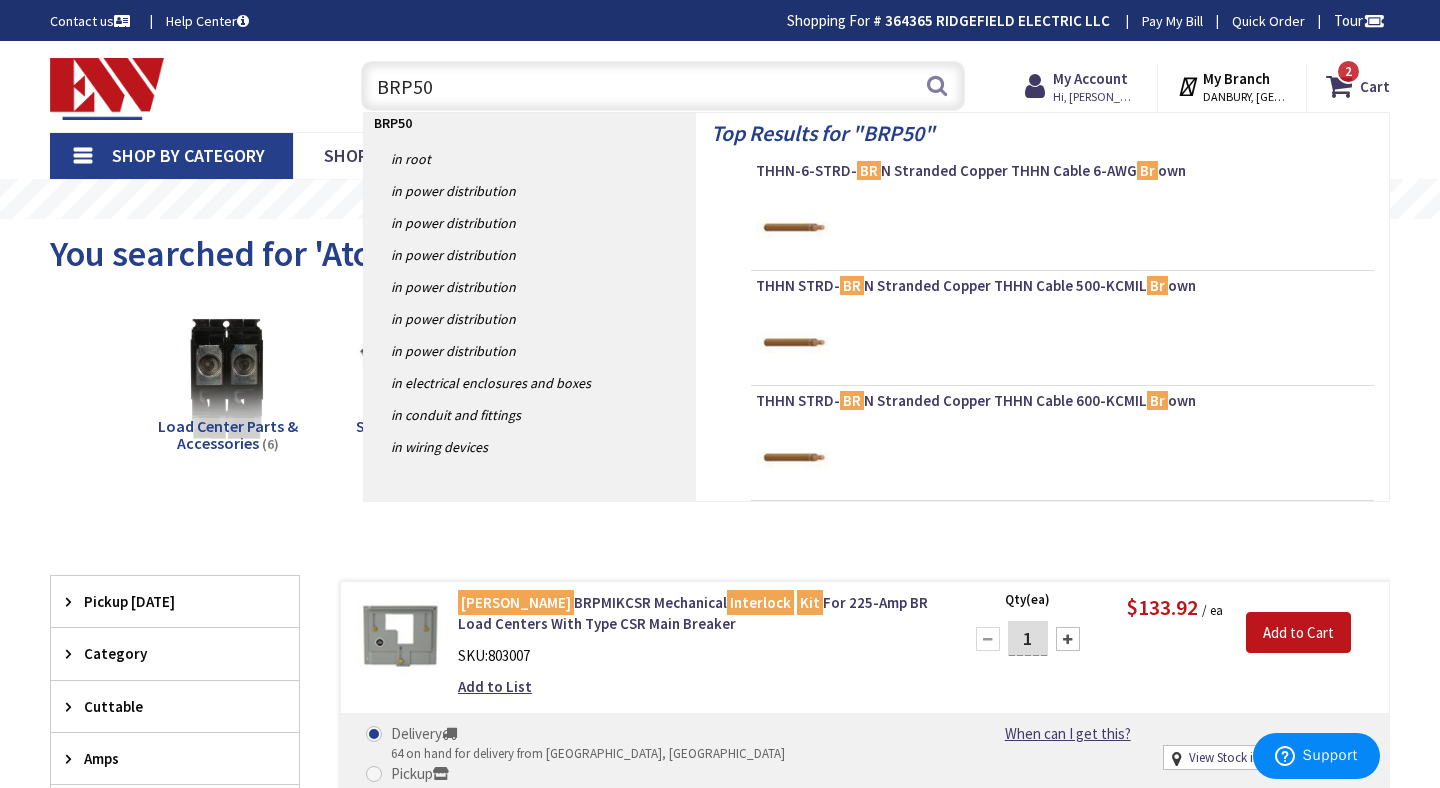 type on "BRP50a" 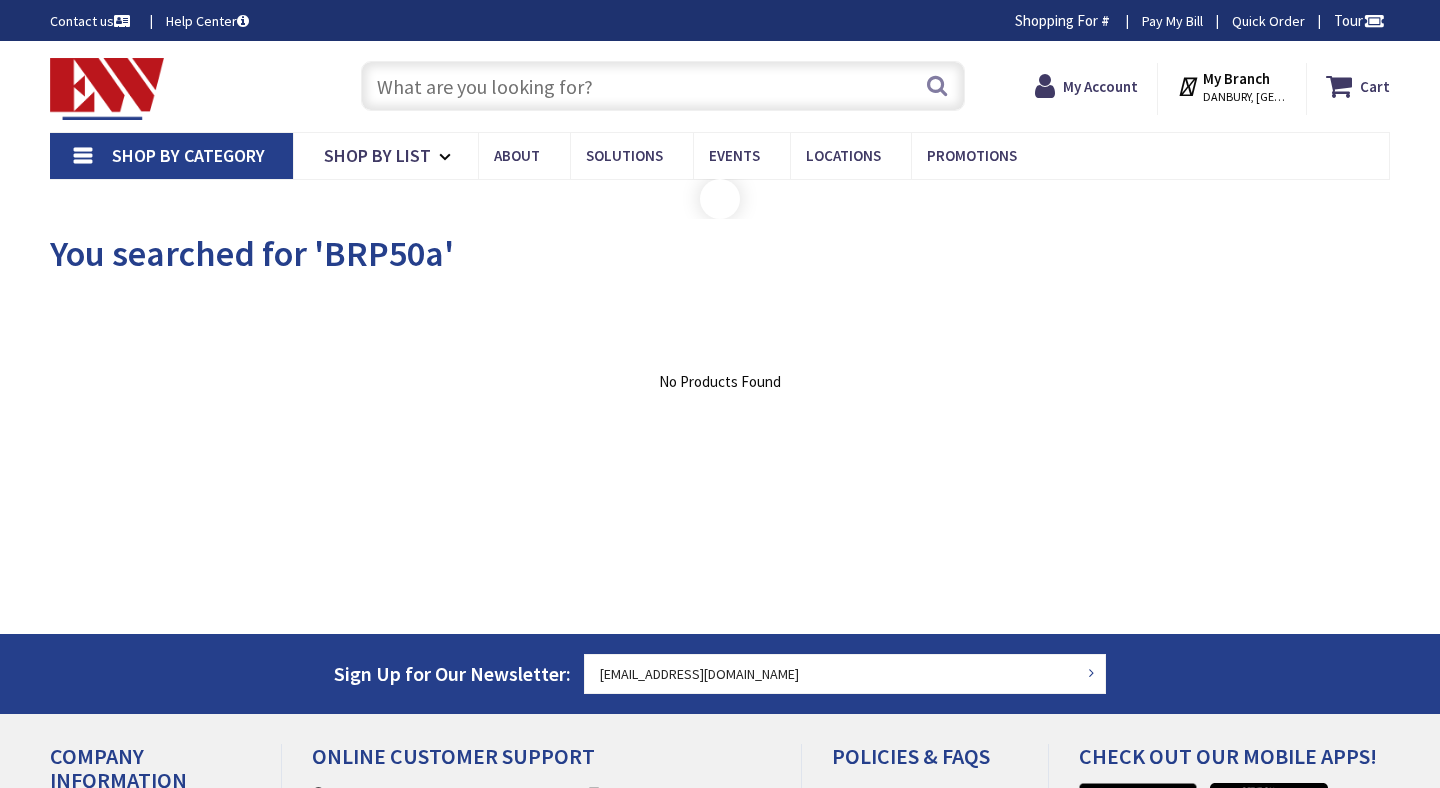 scroll, scrollTop: 0, scrollLeft: 0, axis: both 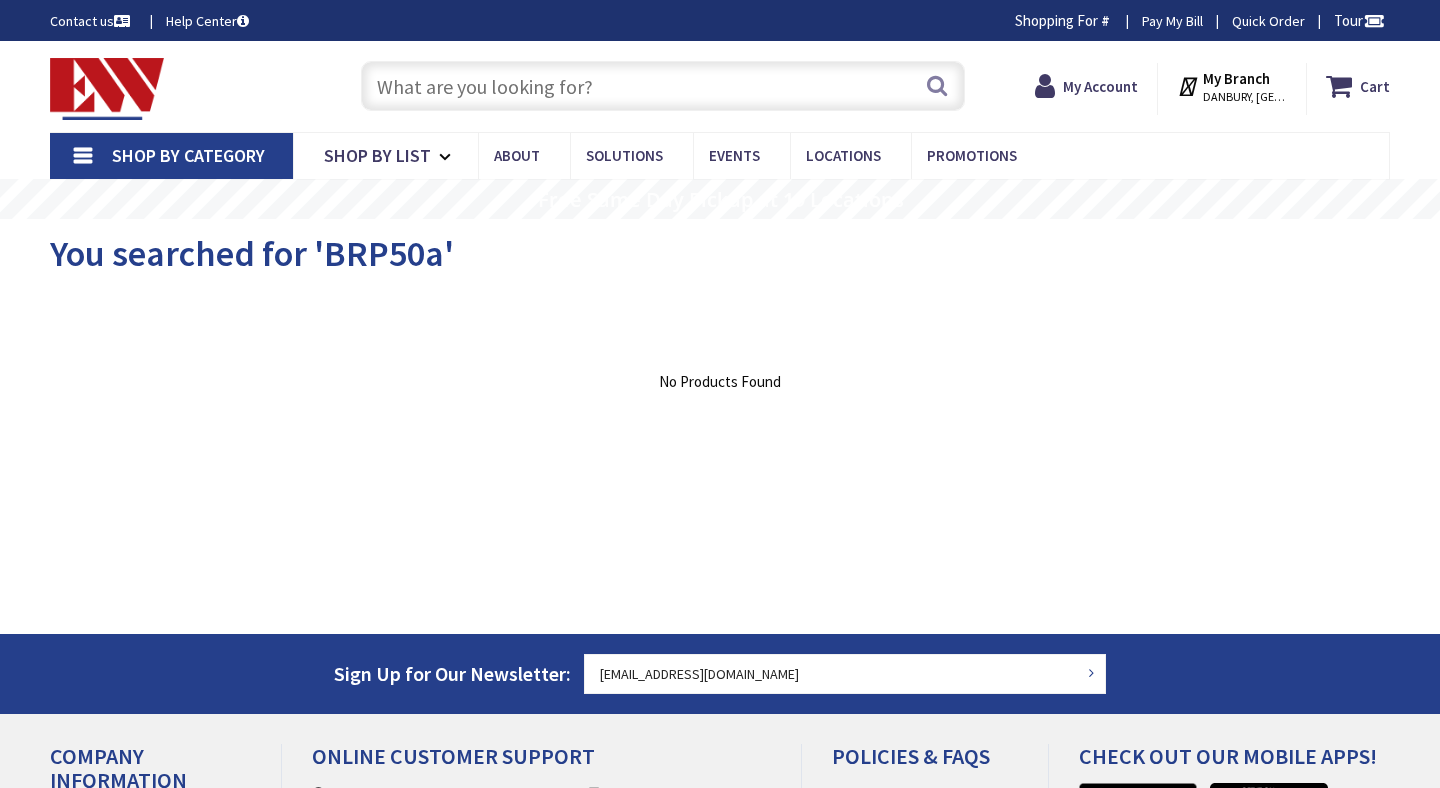 click at bounding box center (663, 86) 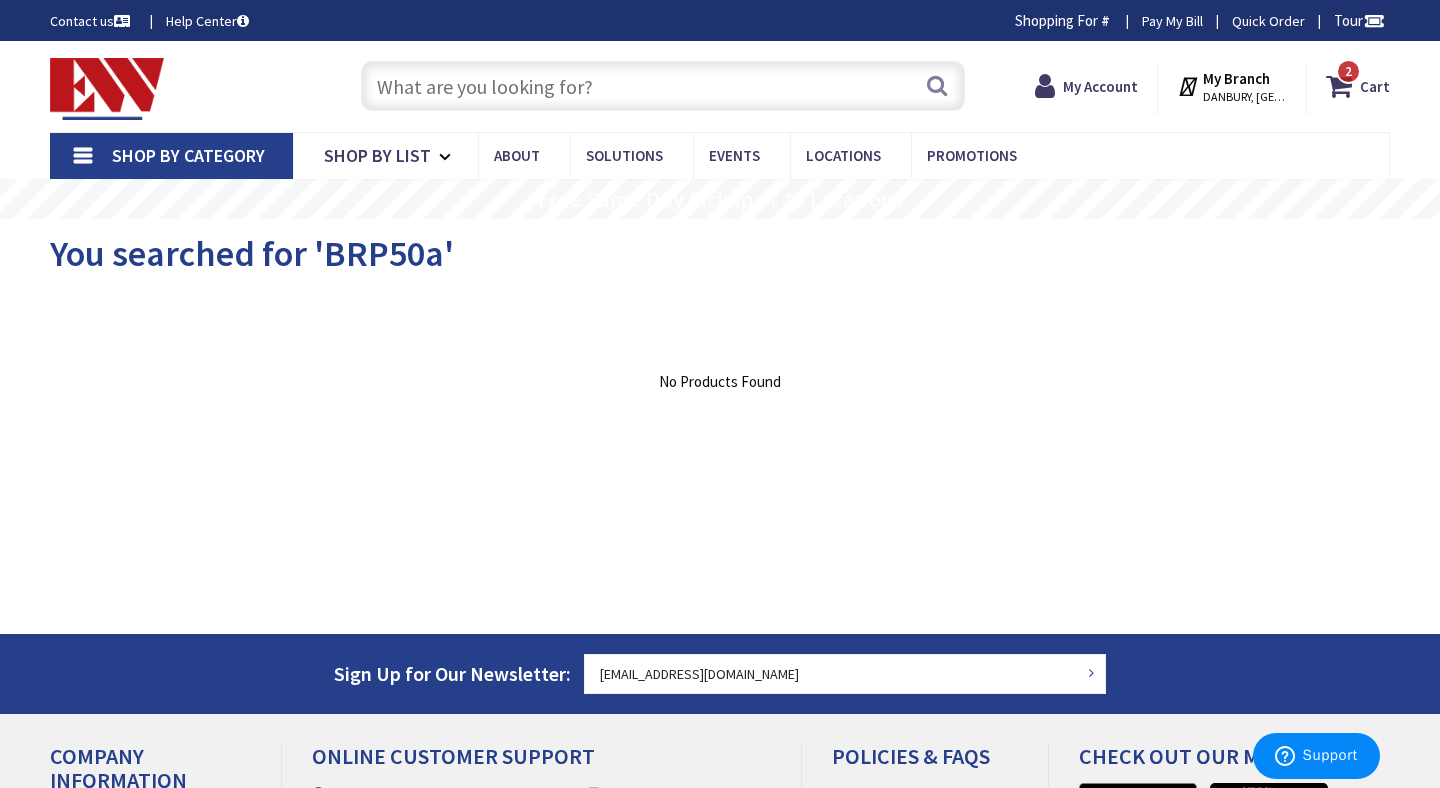 scroll, scrollTop: 0, scrollLeft: 0, axis: both 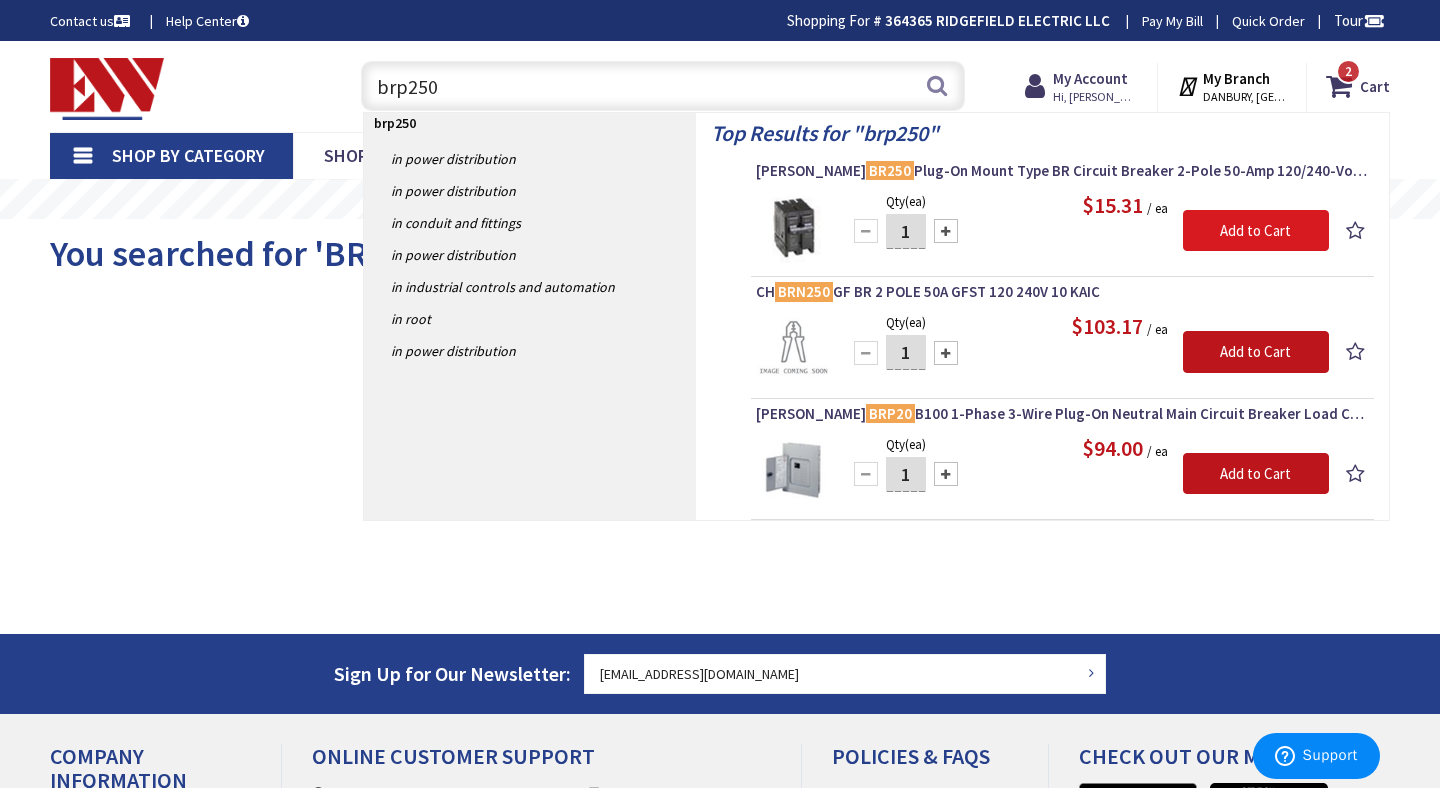 type on "brp250" 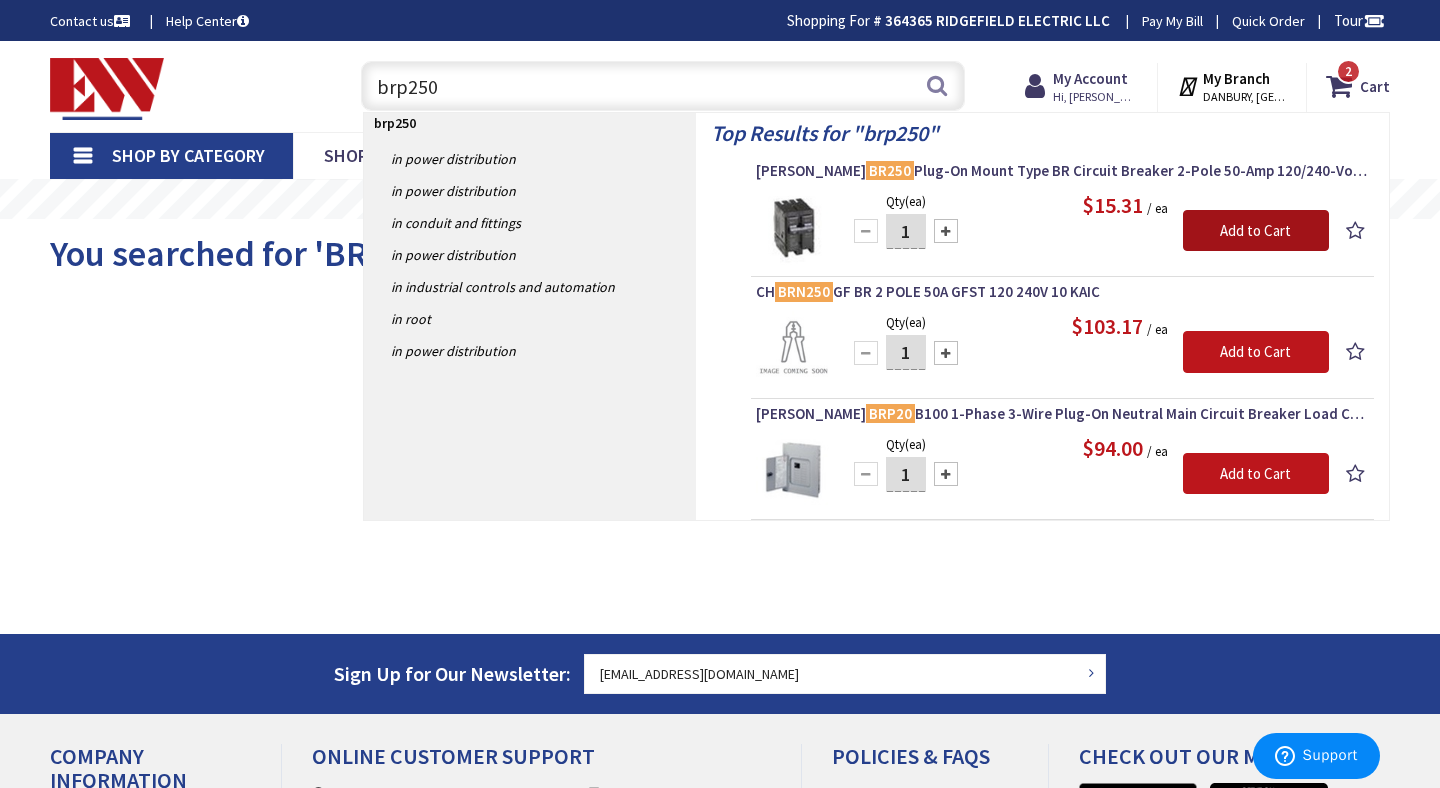 click on "Add to Cart" at bounding box center (1256, 231) 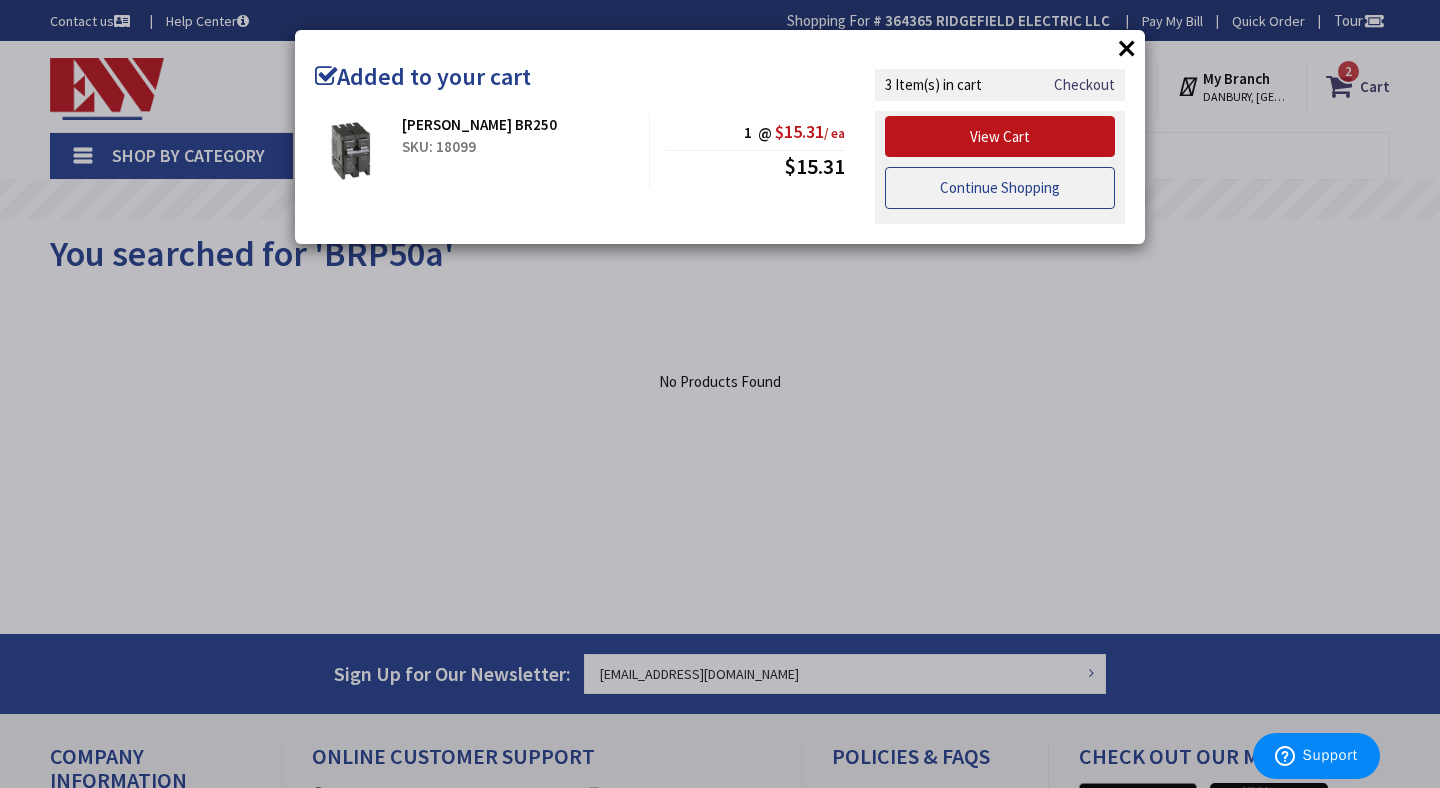 click on "Continue Shopping" at bounding box center (1000, 188) 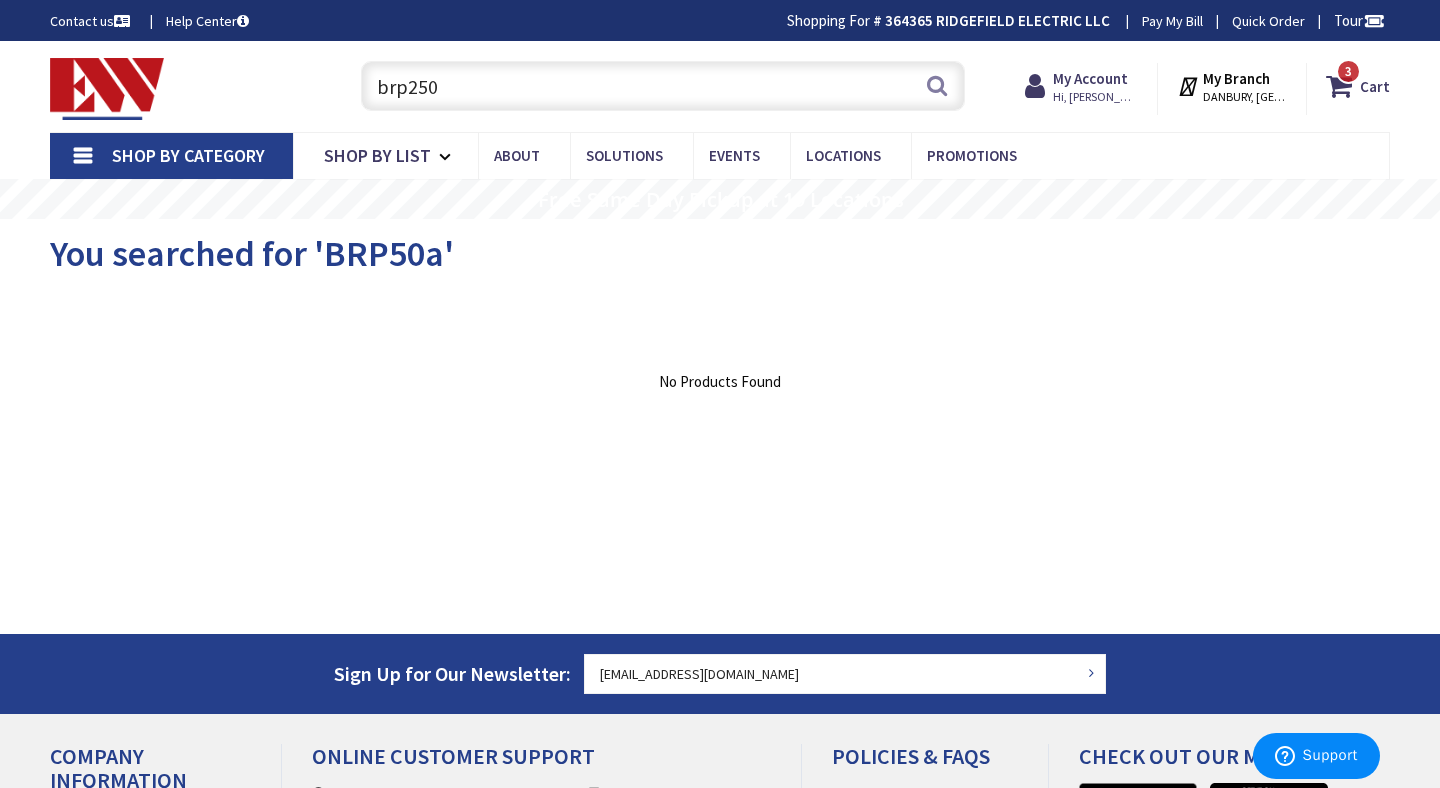 click on "brp250" at bounding box center (663, 86) 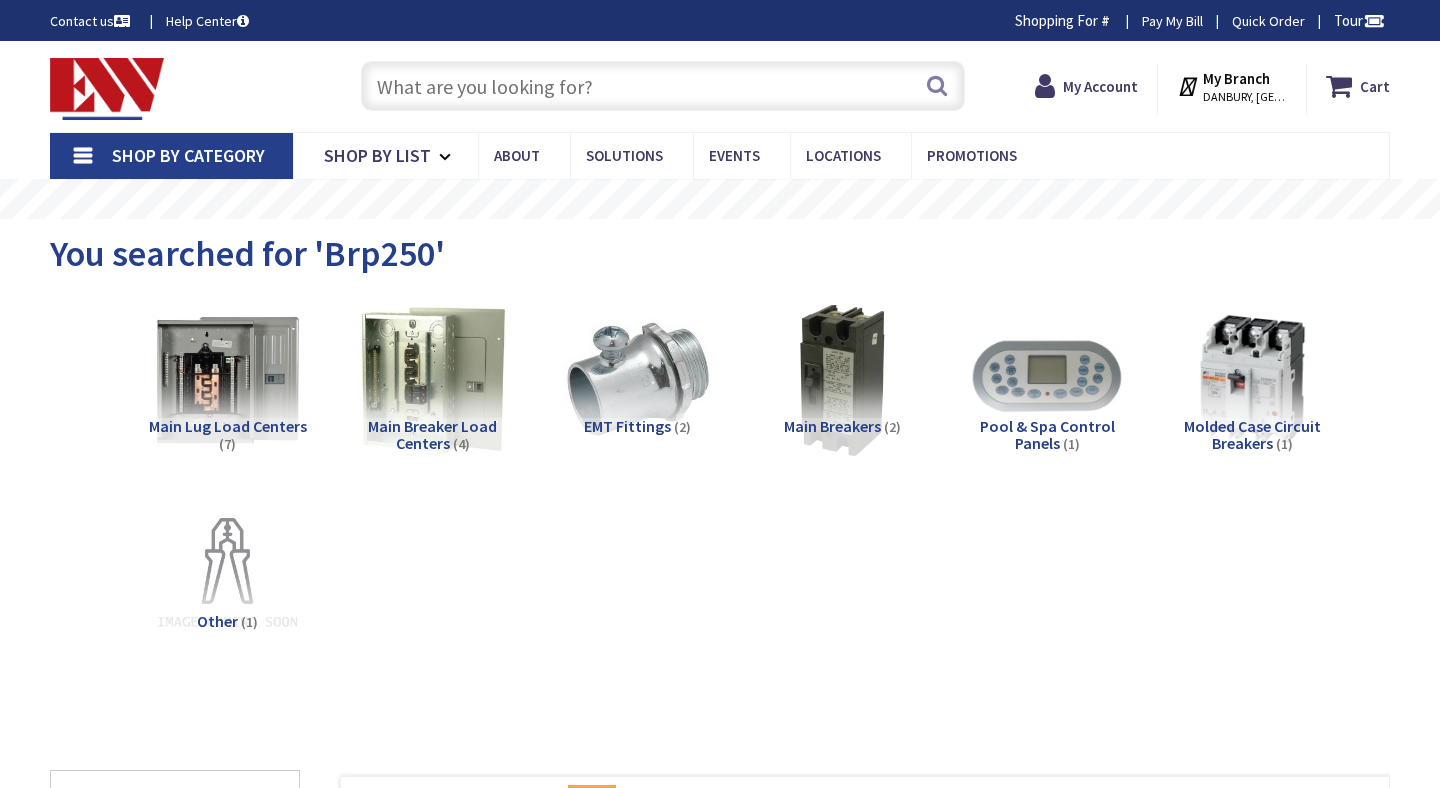 scroll, scrollTop: 0, scrollLeft: 0, axis: both 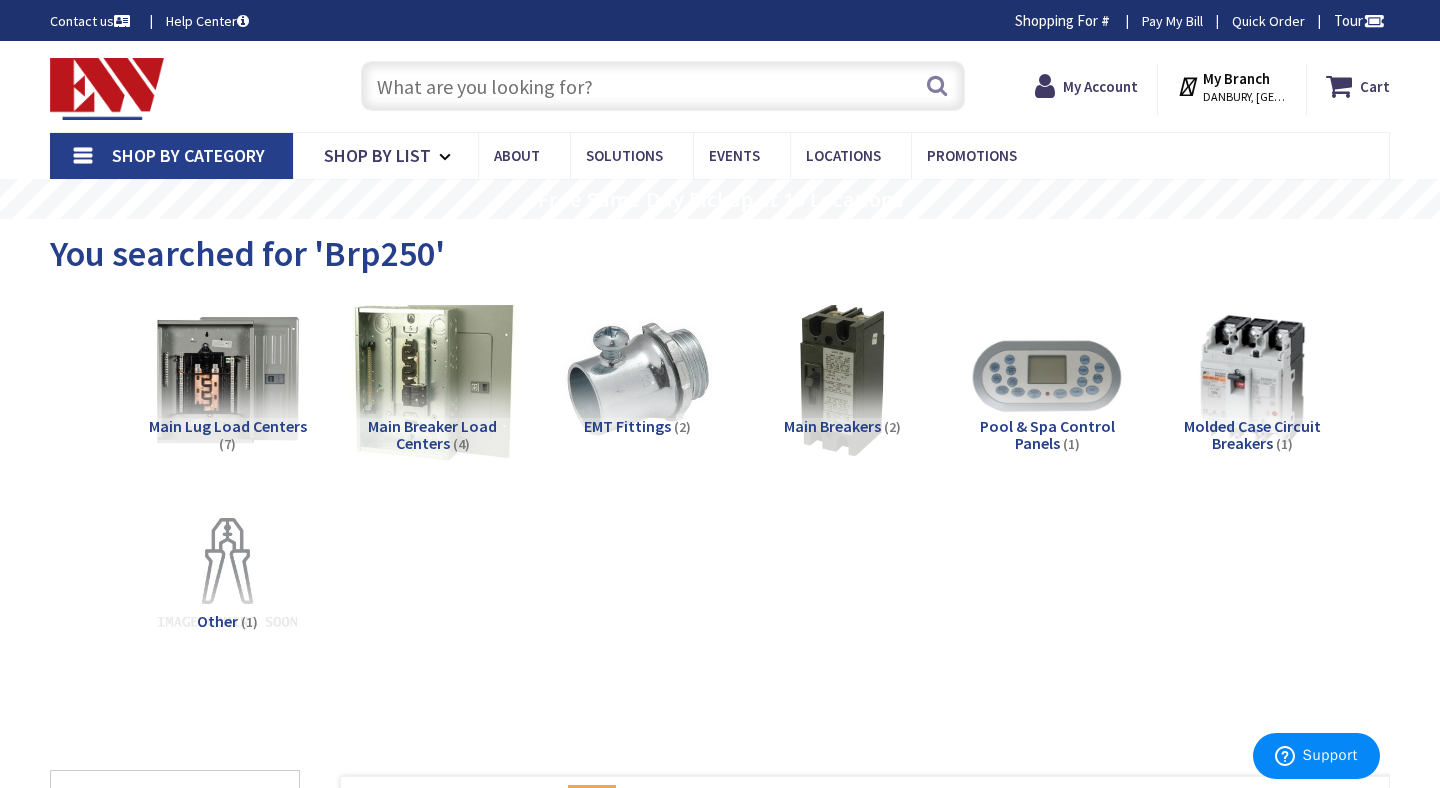 click at bounding box center [432, 379] 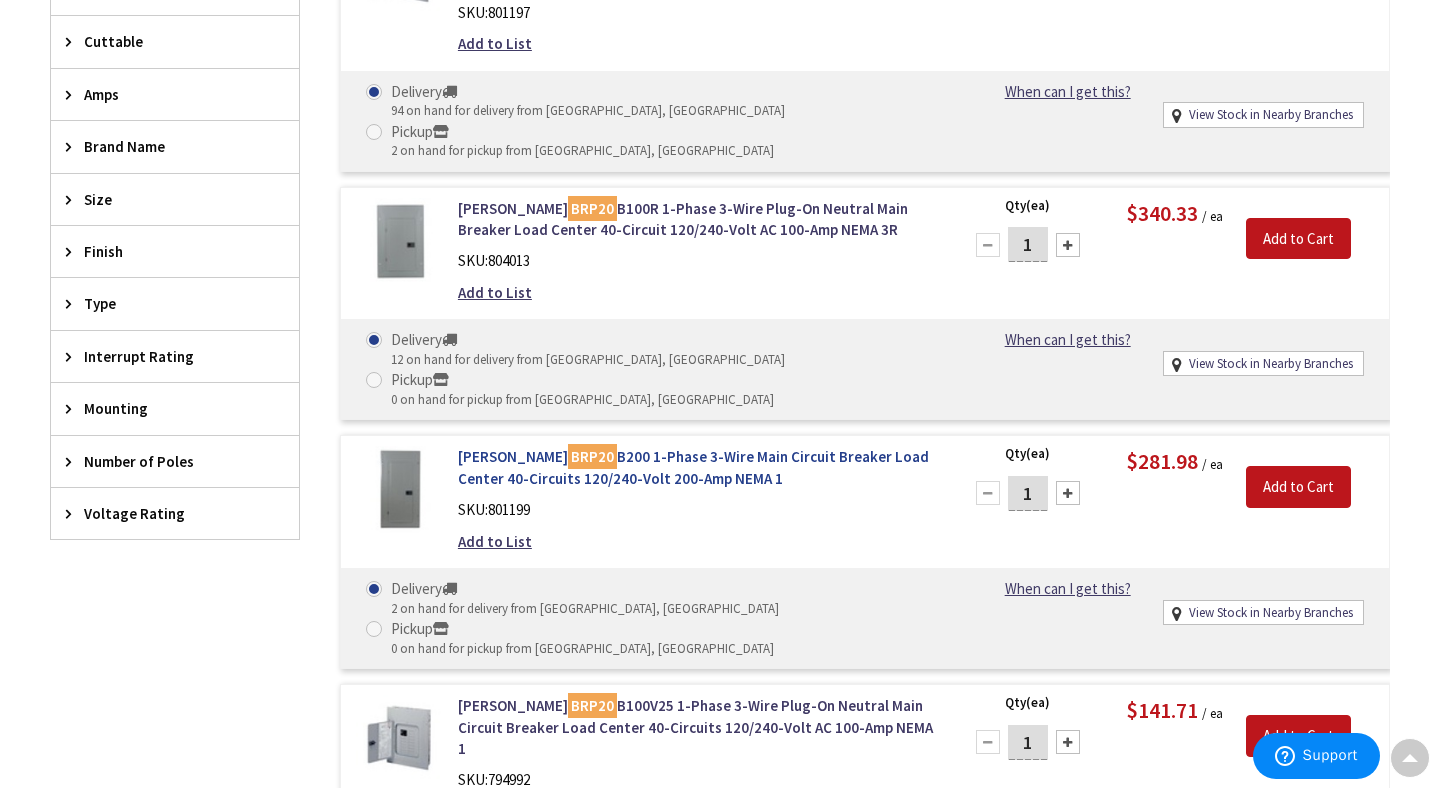 scroll, scrollTop: 878, scrollLeft: 0, axis: vertical 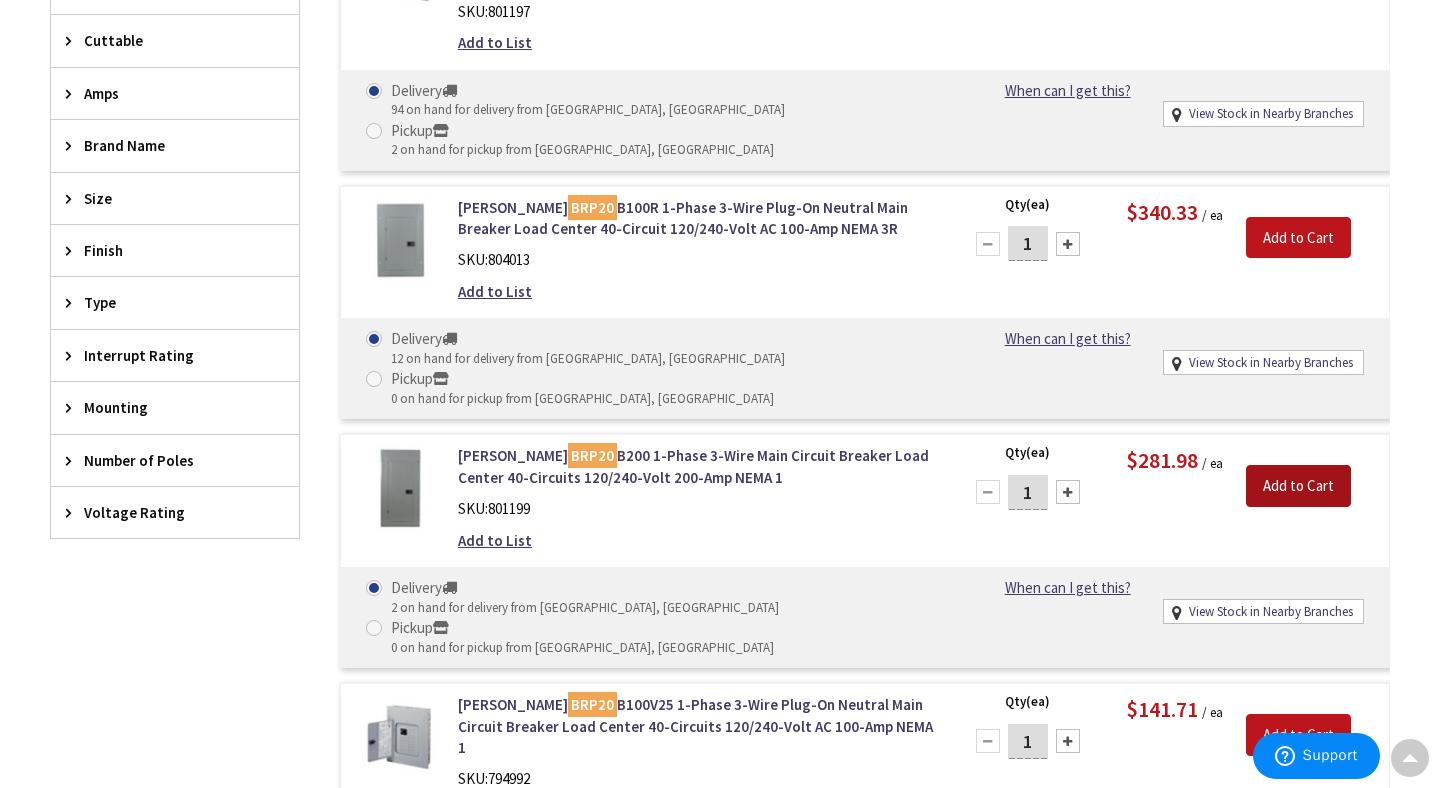 click on "Add to Cart" at bounding box center [1298, 486] 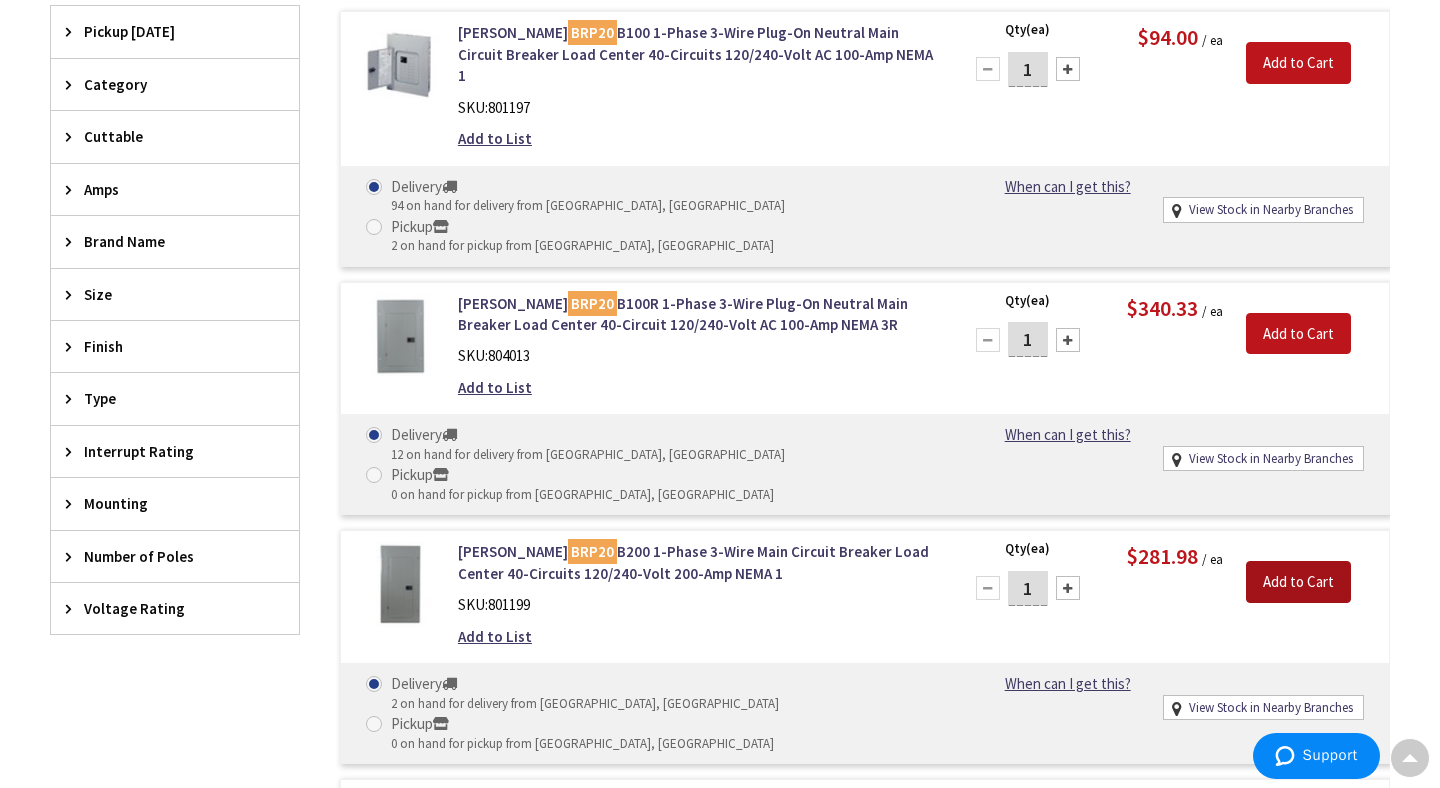scroll, scrollTop: 780, scrollLeft: 0, axis: vertical 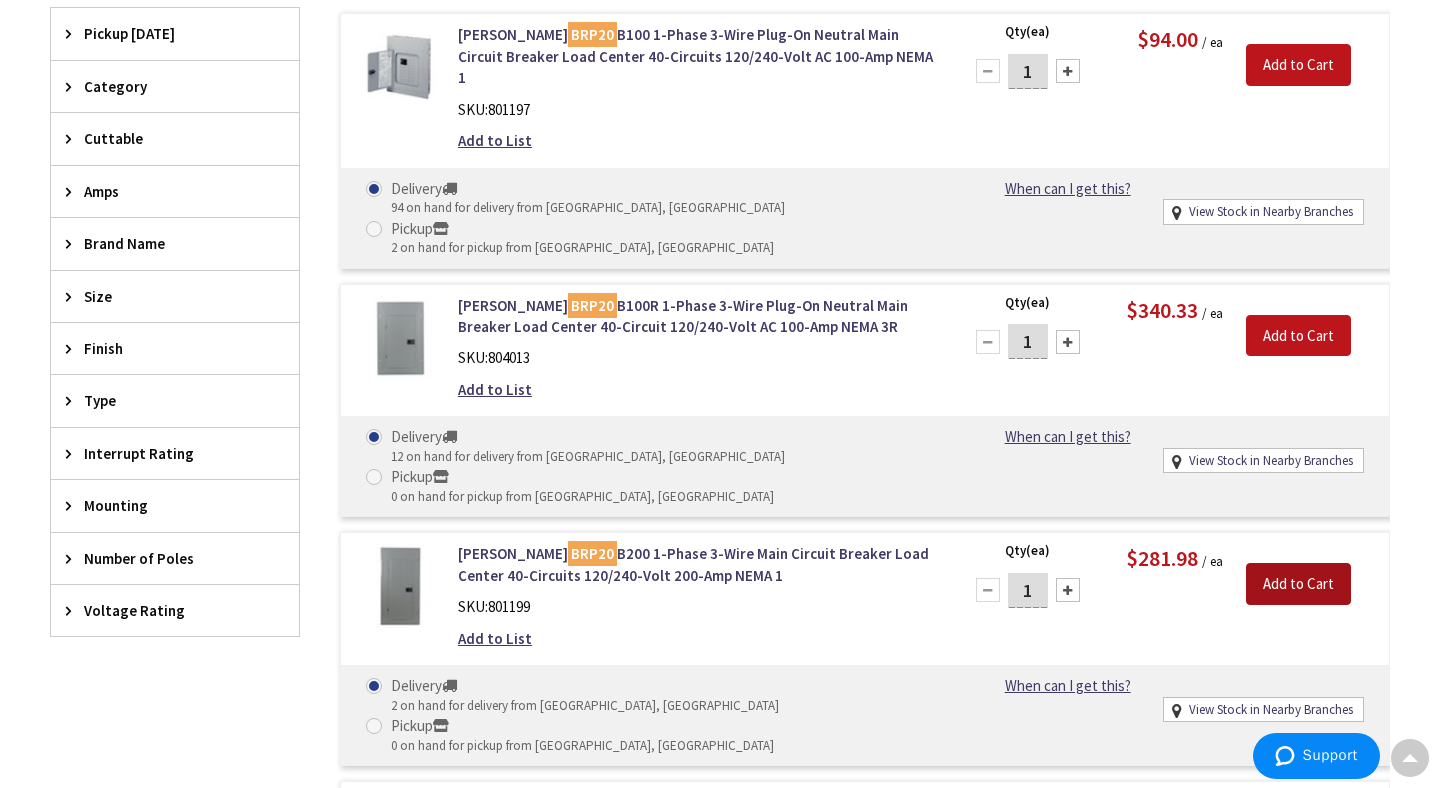 click on "Add to Cart" at bounding box center [1298, 584] 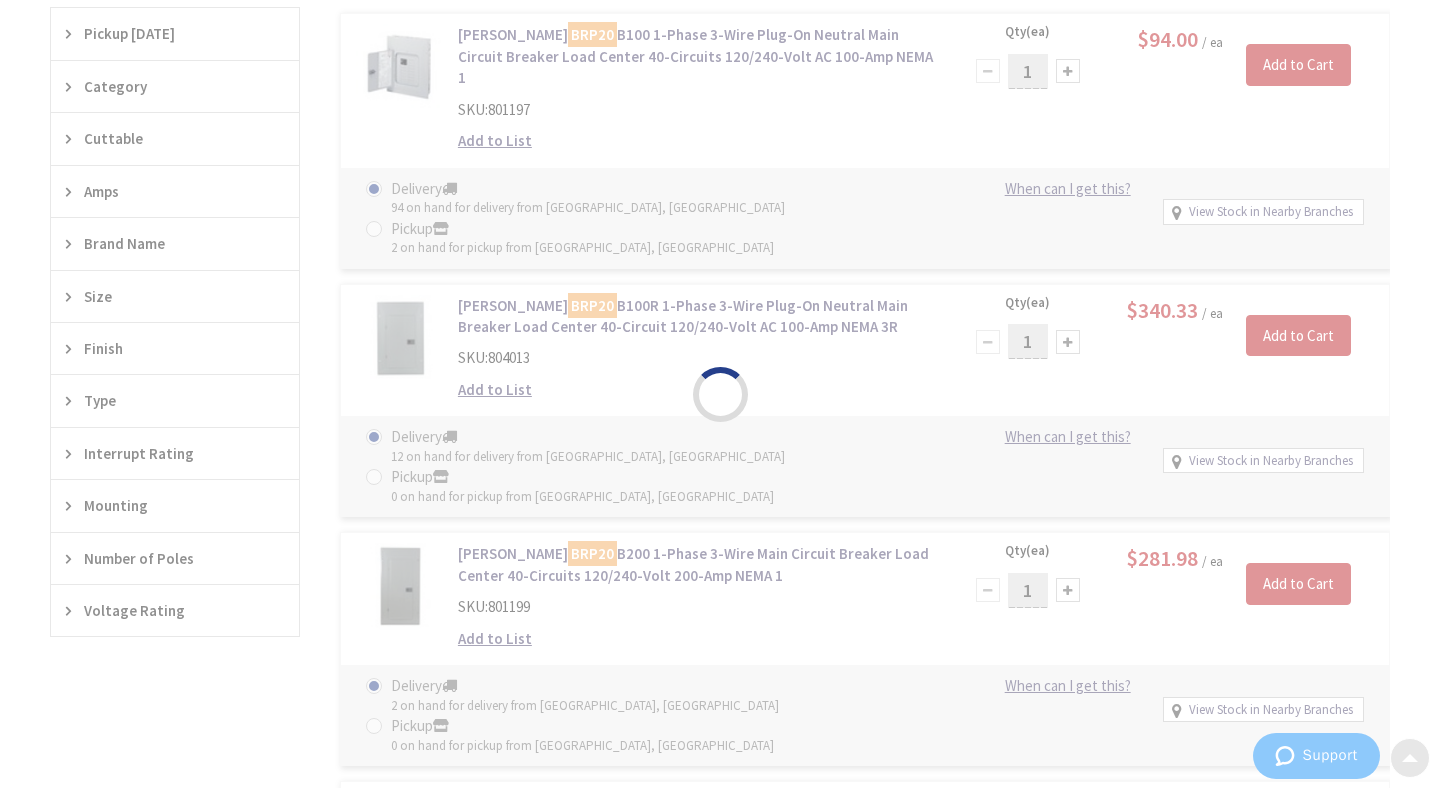 click on "Please wait..." at bounding box center (720, 394) 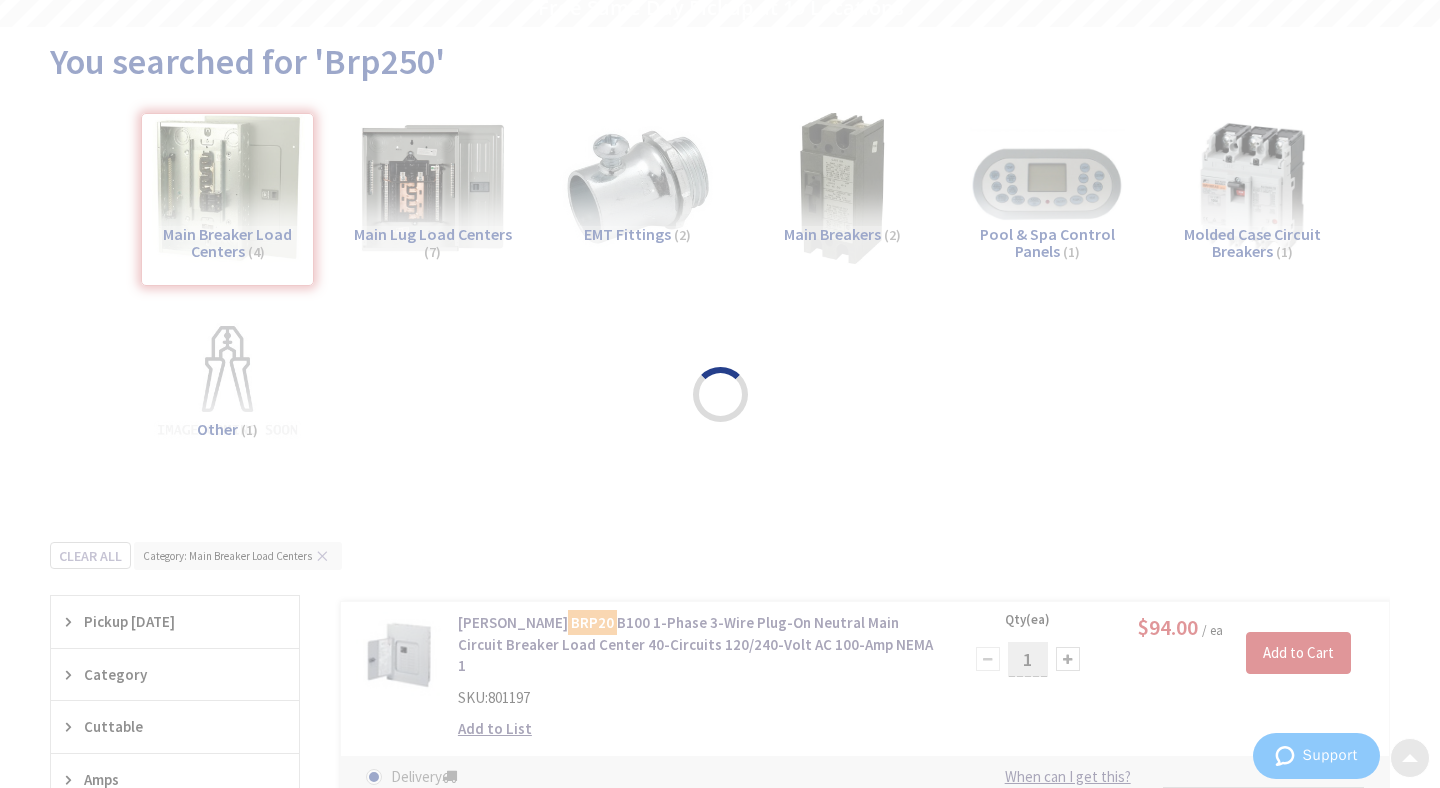 scroll, scrollTop: 0, scrollLeft: 0, axis: both 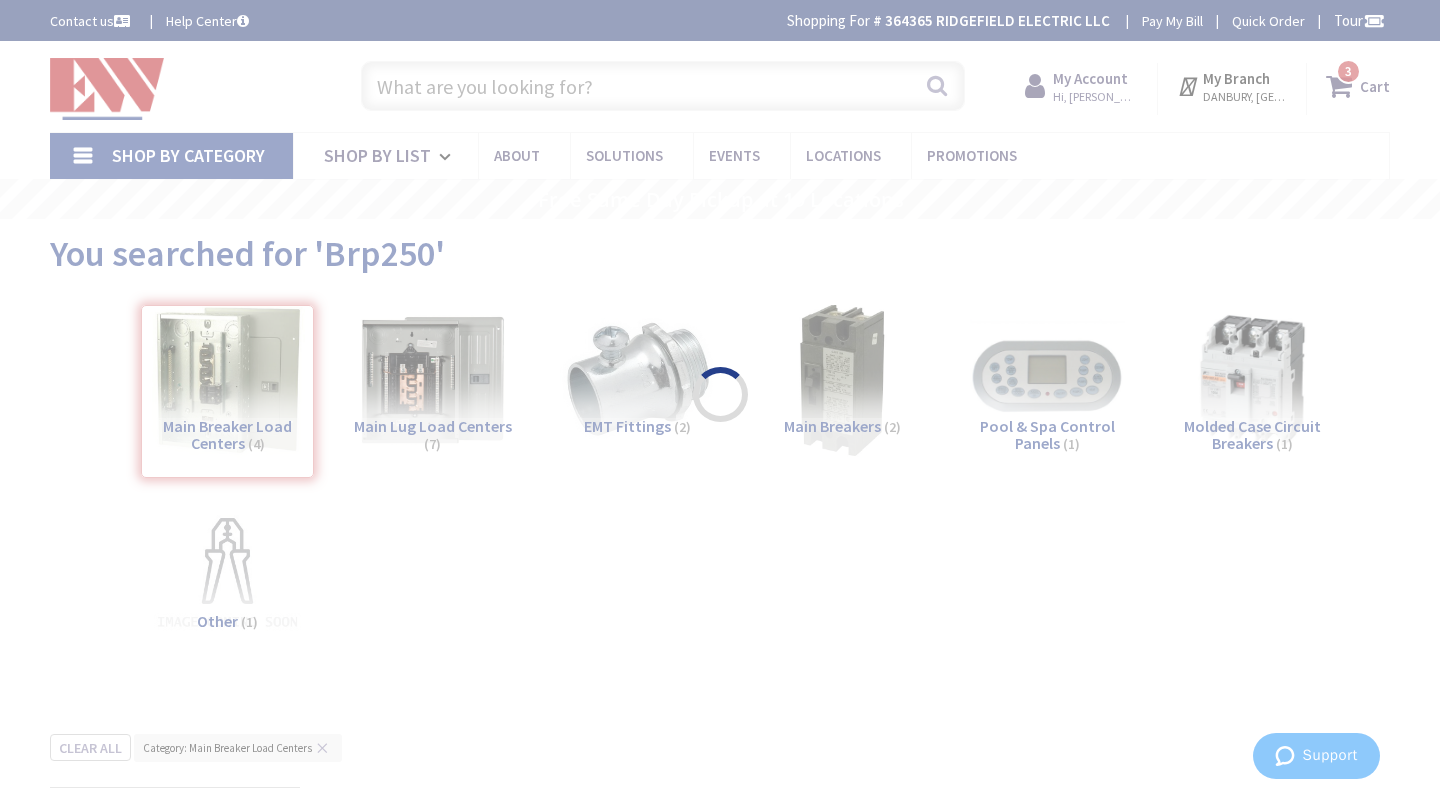 click on "Please wait..." at bounding box center (720, 394) 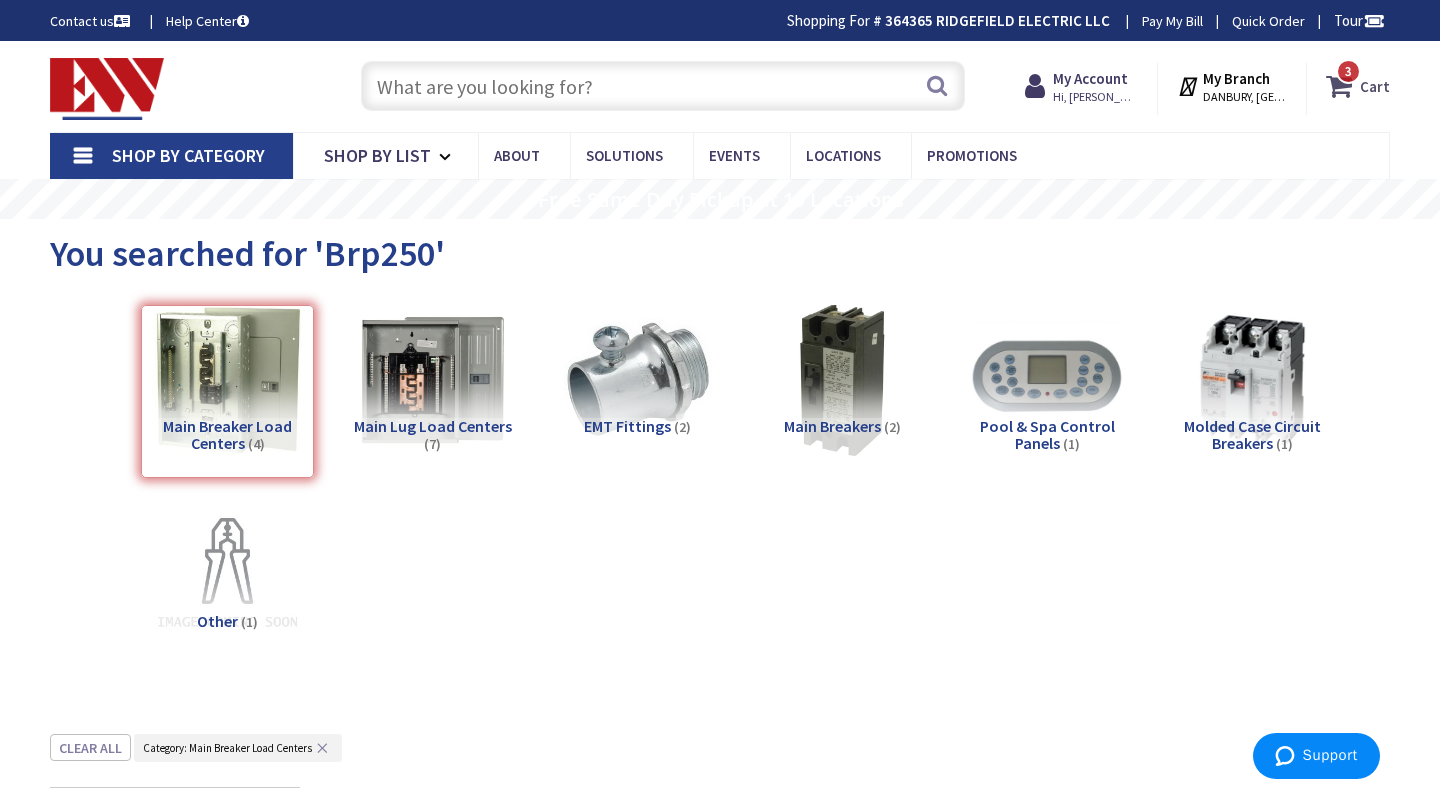 click on "3
3
items" at bounding box center (1348, 71) 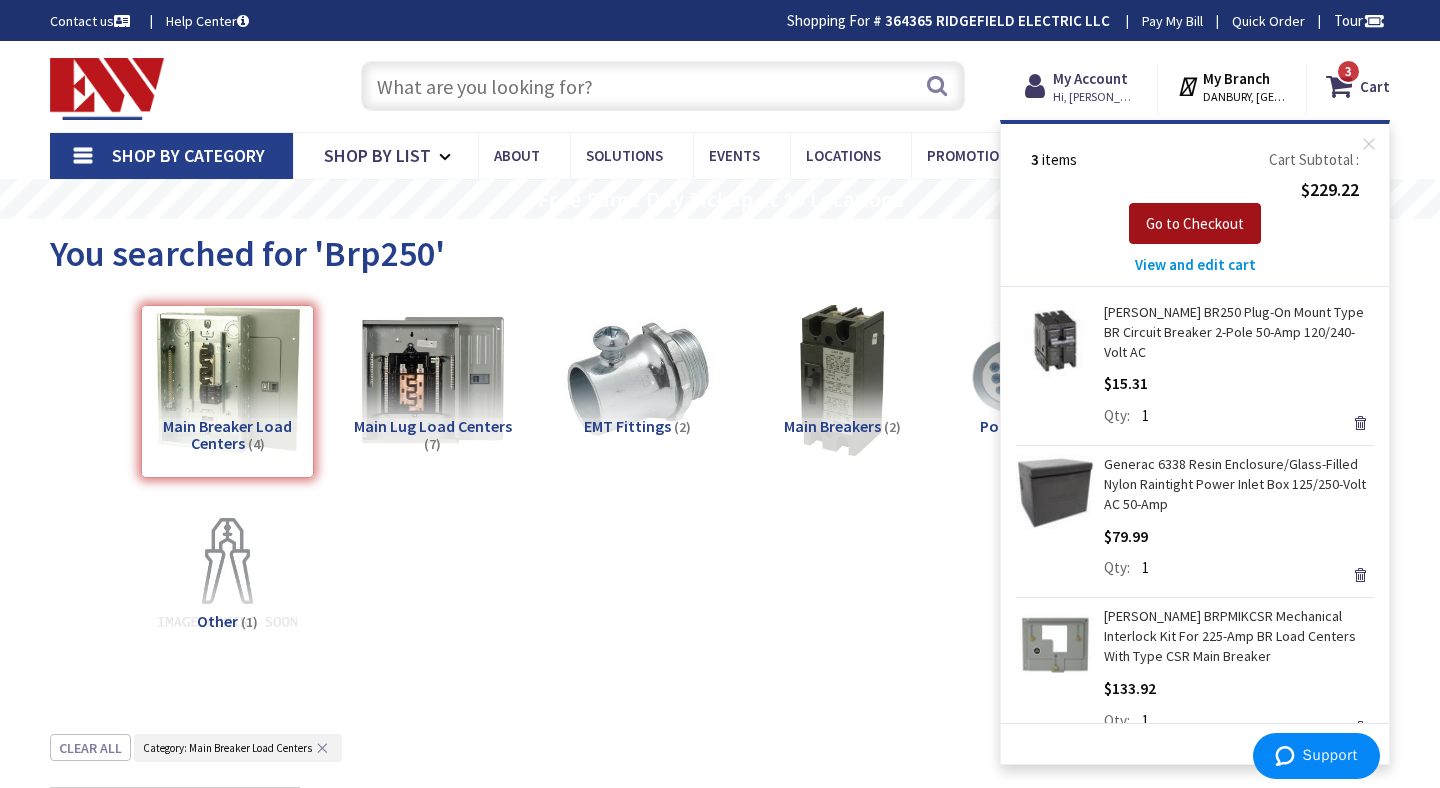 click on "Go to Checkout" at bounding box center (1195, 223) 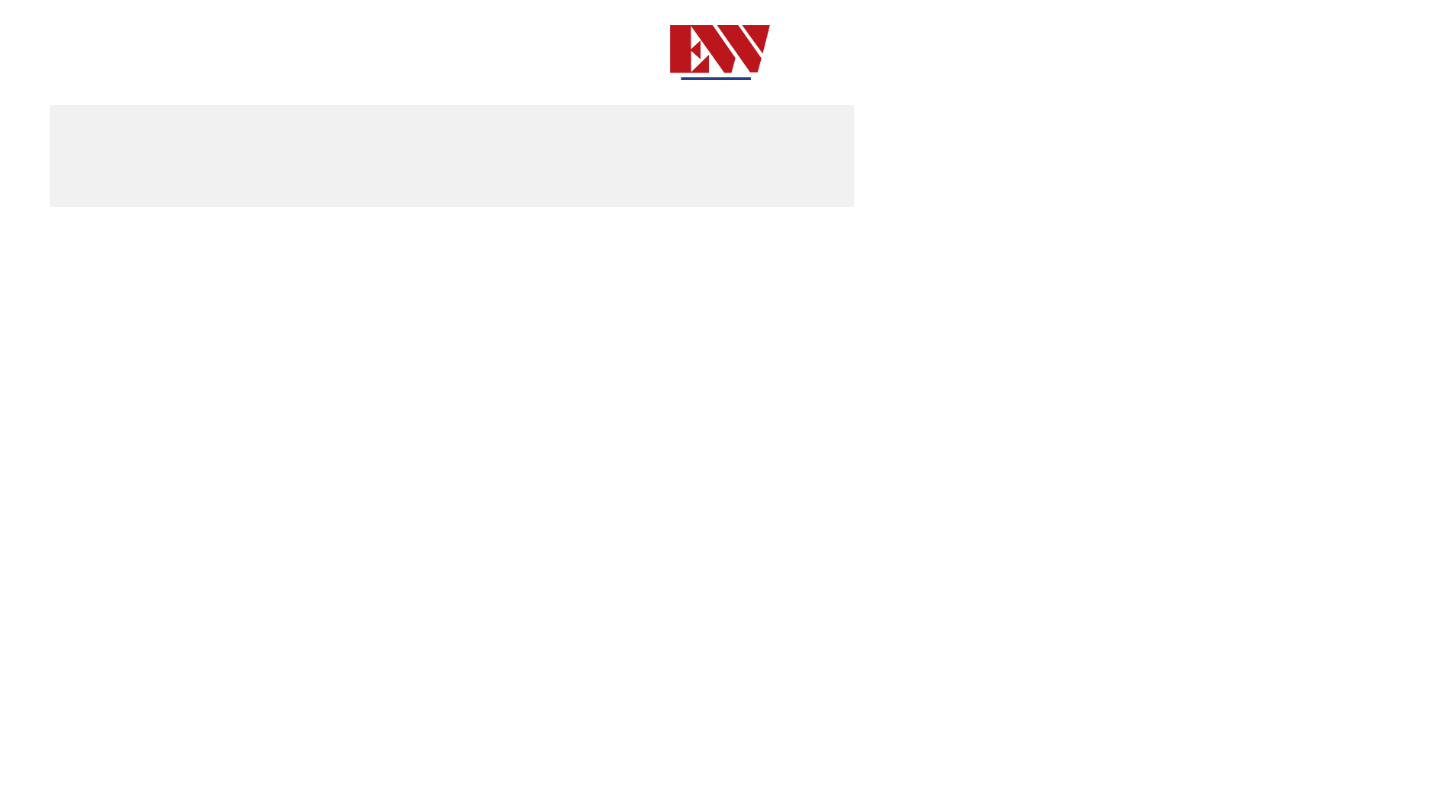 scroll, scrollTop: 0, scrollLeft: 0, axis: both 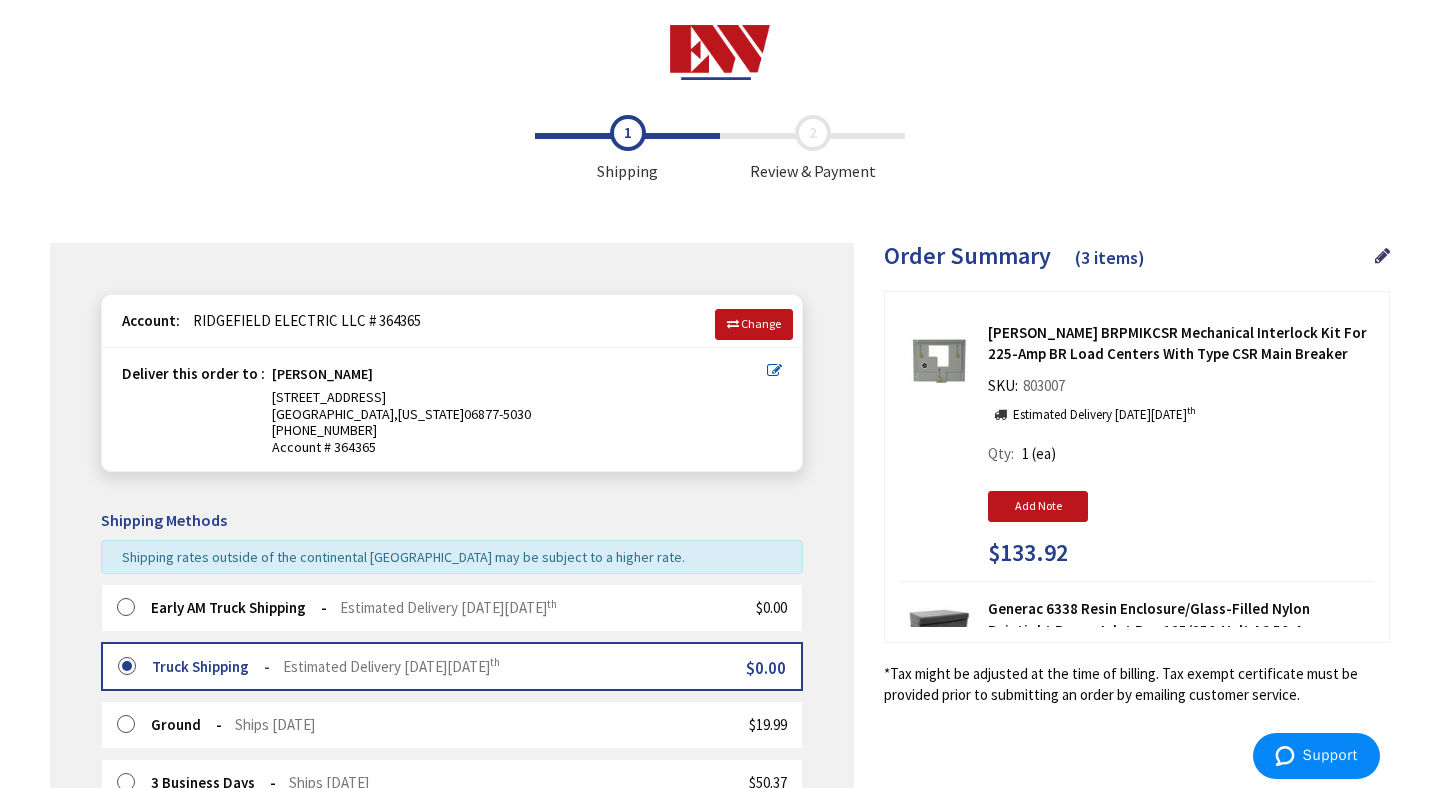 click on "Some items on your order are not available and will cause your order to be held. Please check order summary for further details.
Some items in your cart are discontinued.
[PERSON_NAME]
[STREET_ADDRESS]
[GEOGRAPHIC_DATA]-5030
[PHONE_NUMBER]
[PHONE_NUMBER]
Ship Here
[PERSON_NAME]
[STREET_ADDRESS]
[GEOGRAPHIC_DATA]-5030
[PHONE_NUMBER]
[PHONE_NUMBER]
Ship Here" at bounding box center [452, 818] 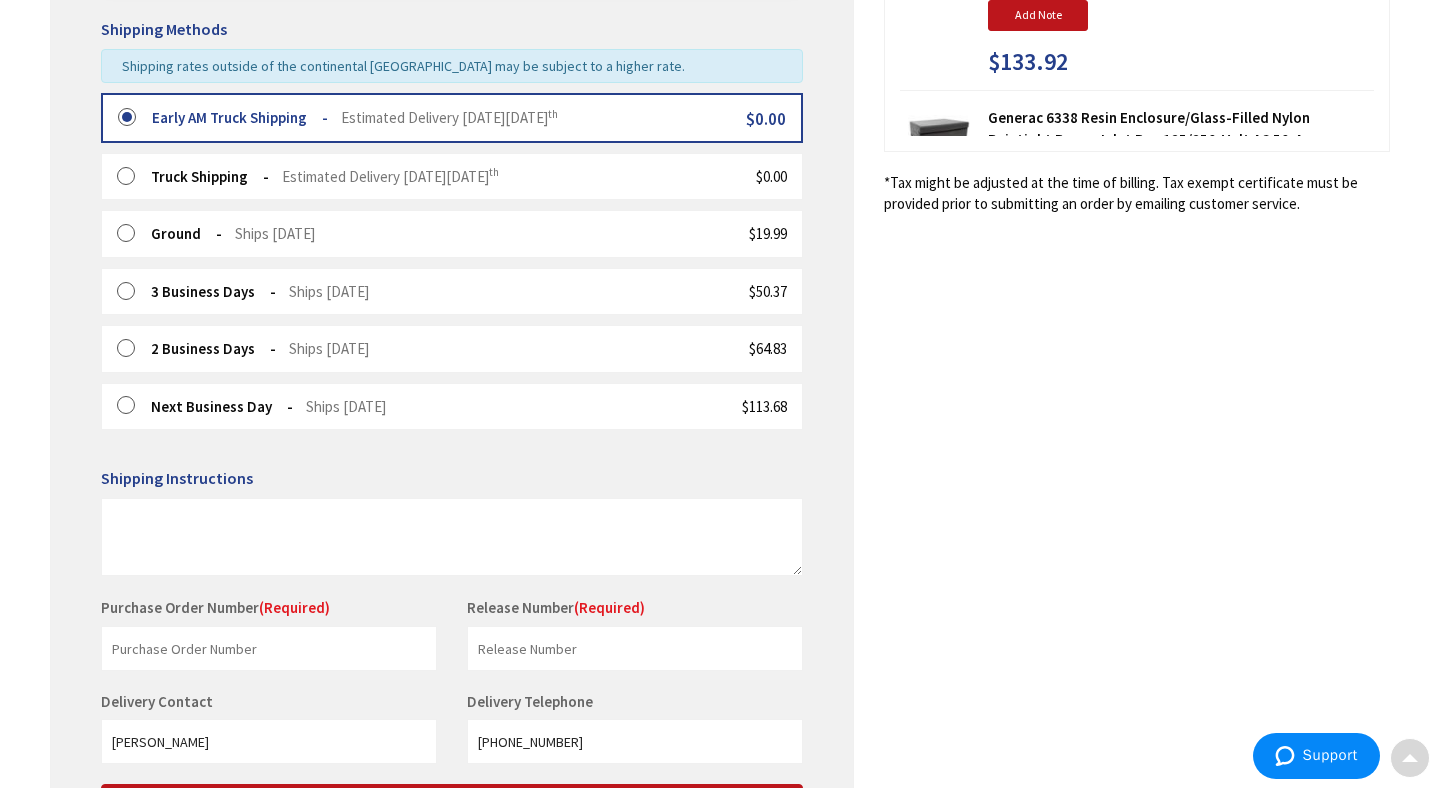 scroll, scrollTop: 493, scrollLeft: 0, axis: vertical 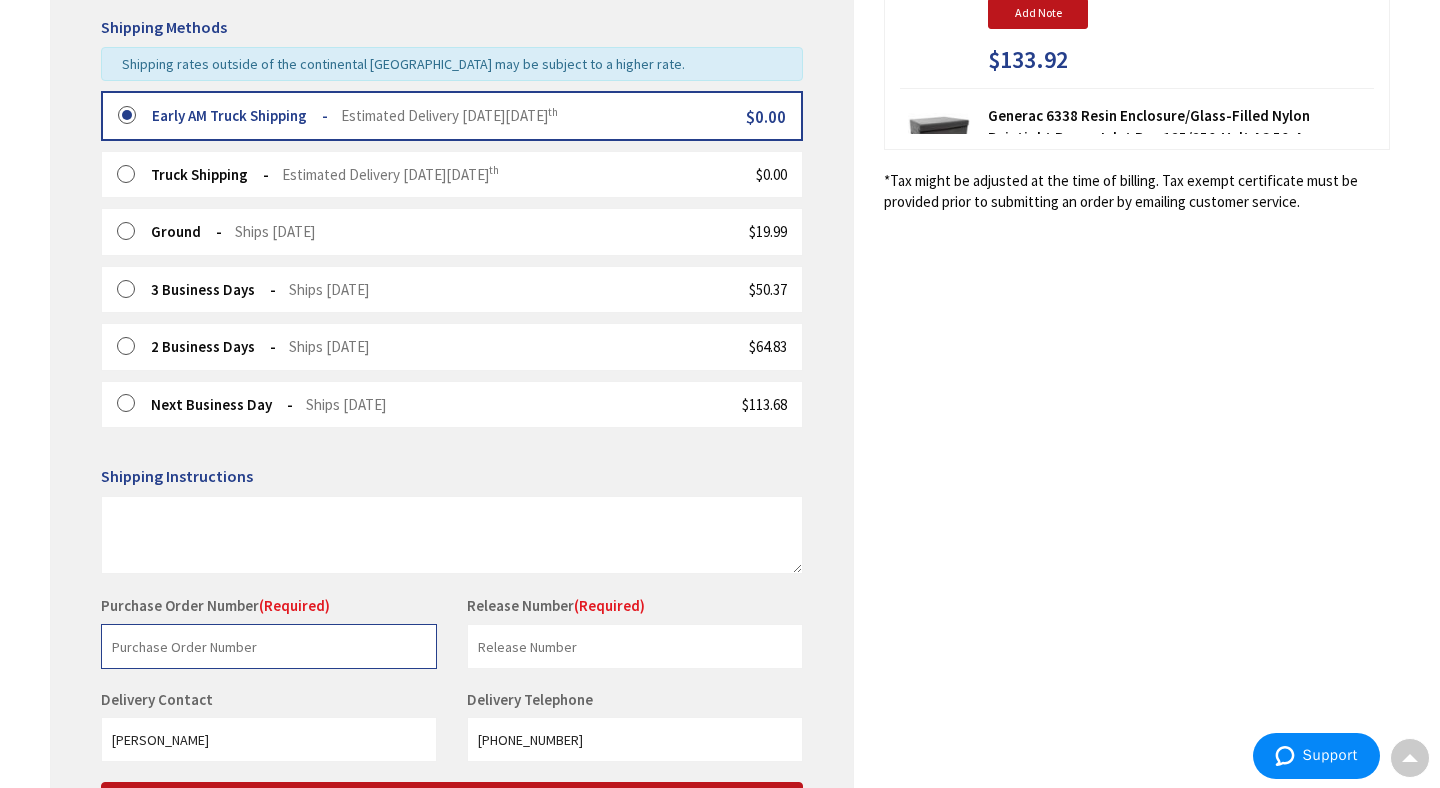 click at bounding box center (269, 646) 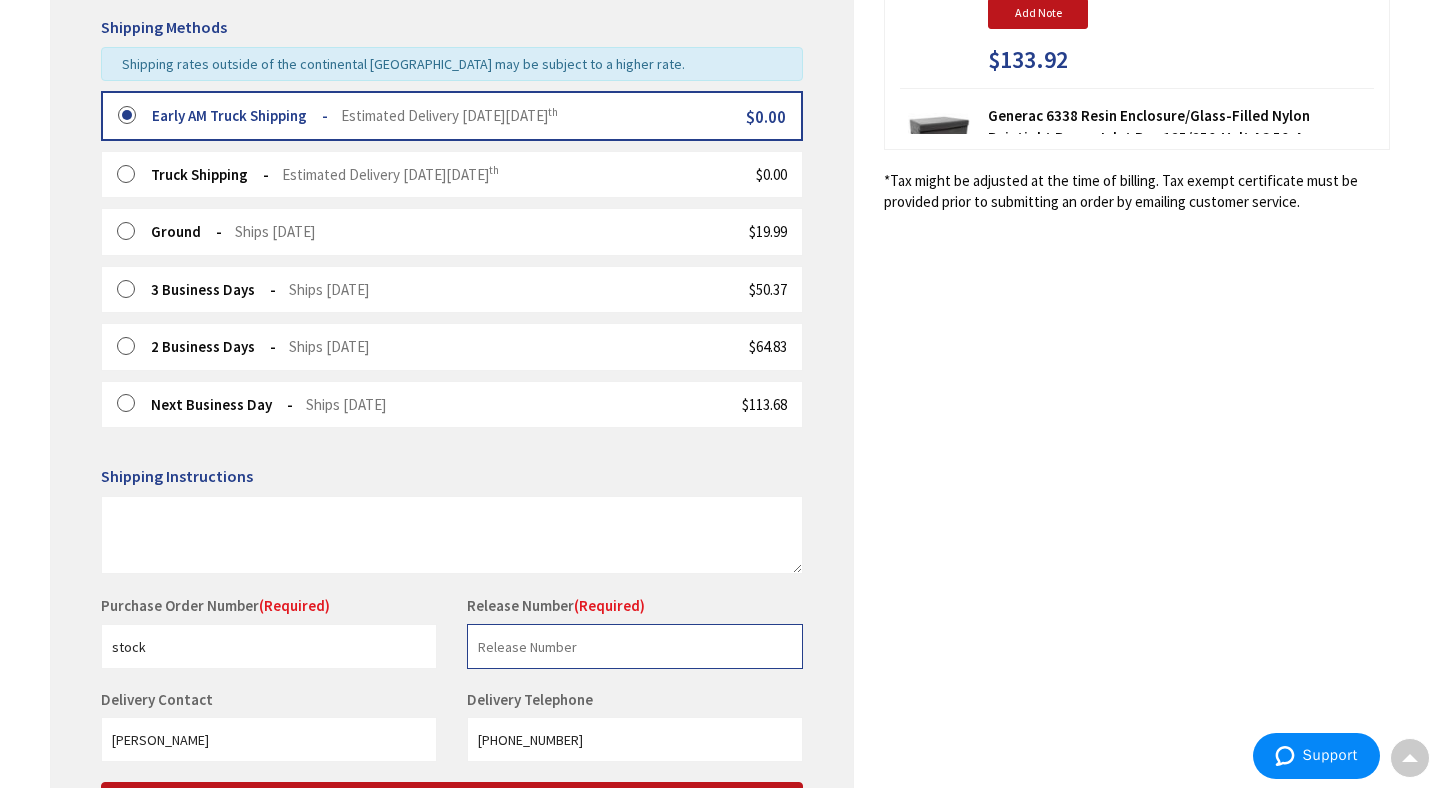 click at bounding box center [635, 646] 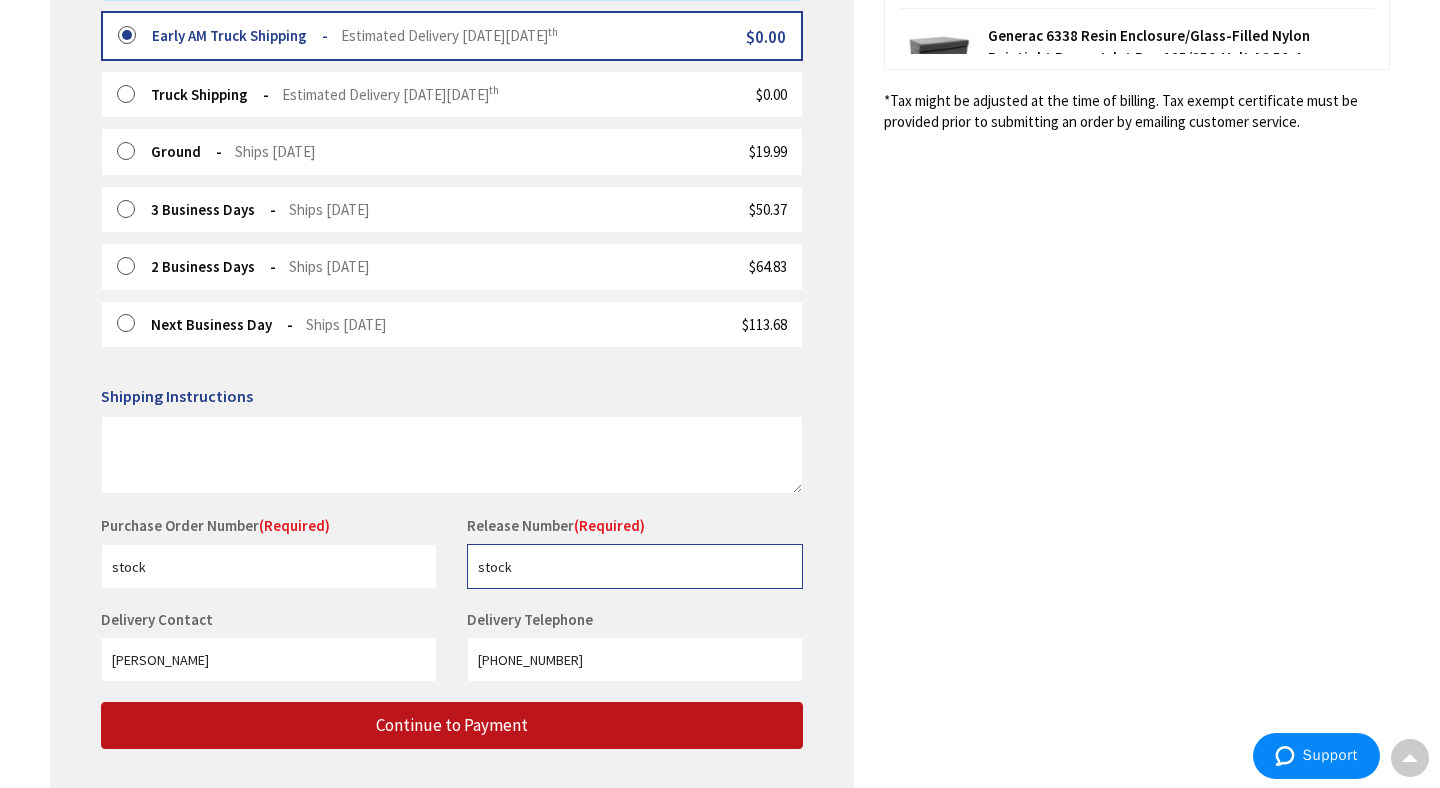 scroll, scrollTop: 659, scrollLeft: 0, axis: vertical 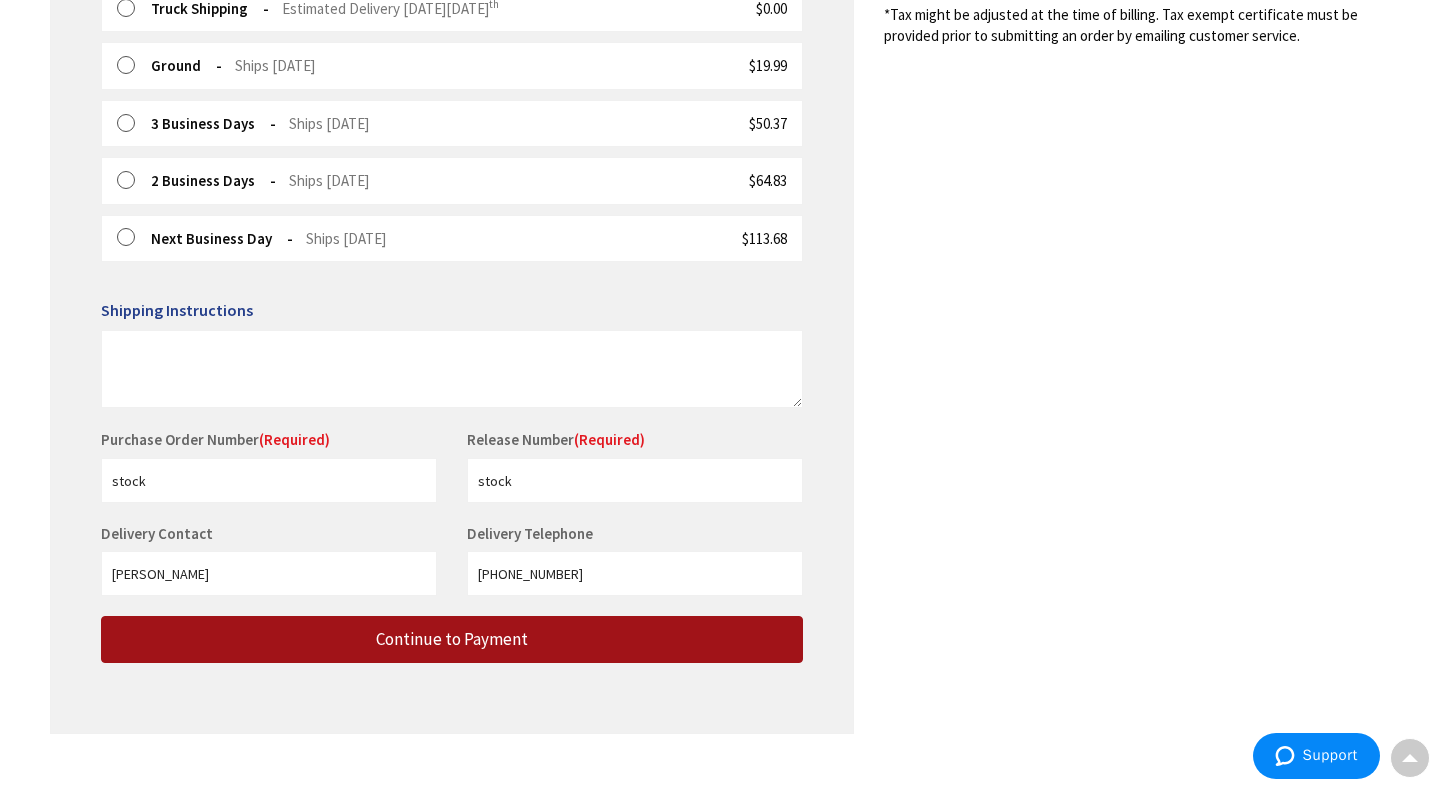 click on "Continue to Payment" at bounding box center [452, 639] 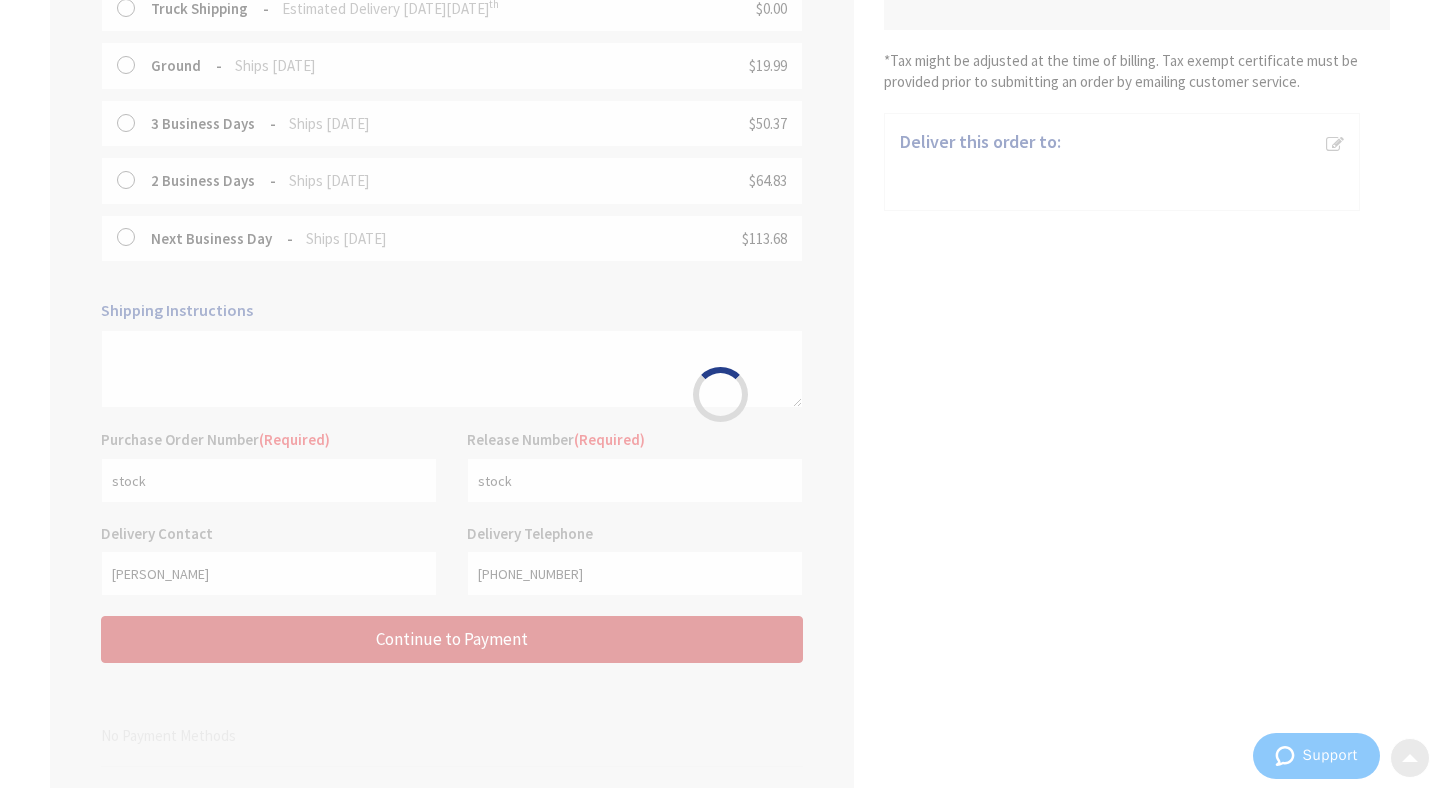 scroll, scrollTop: 0, scrollLeft: 0, axis: both 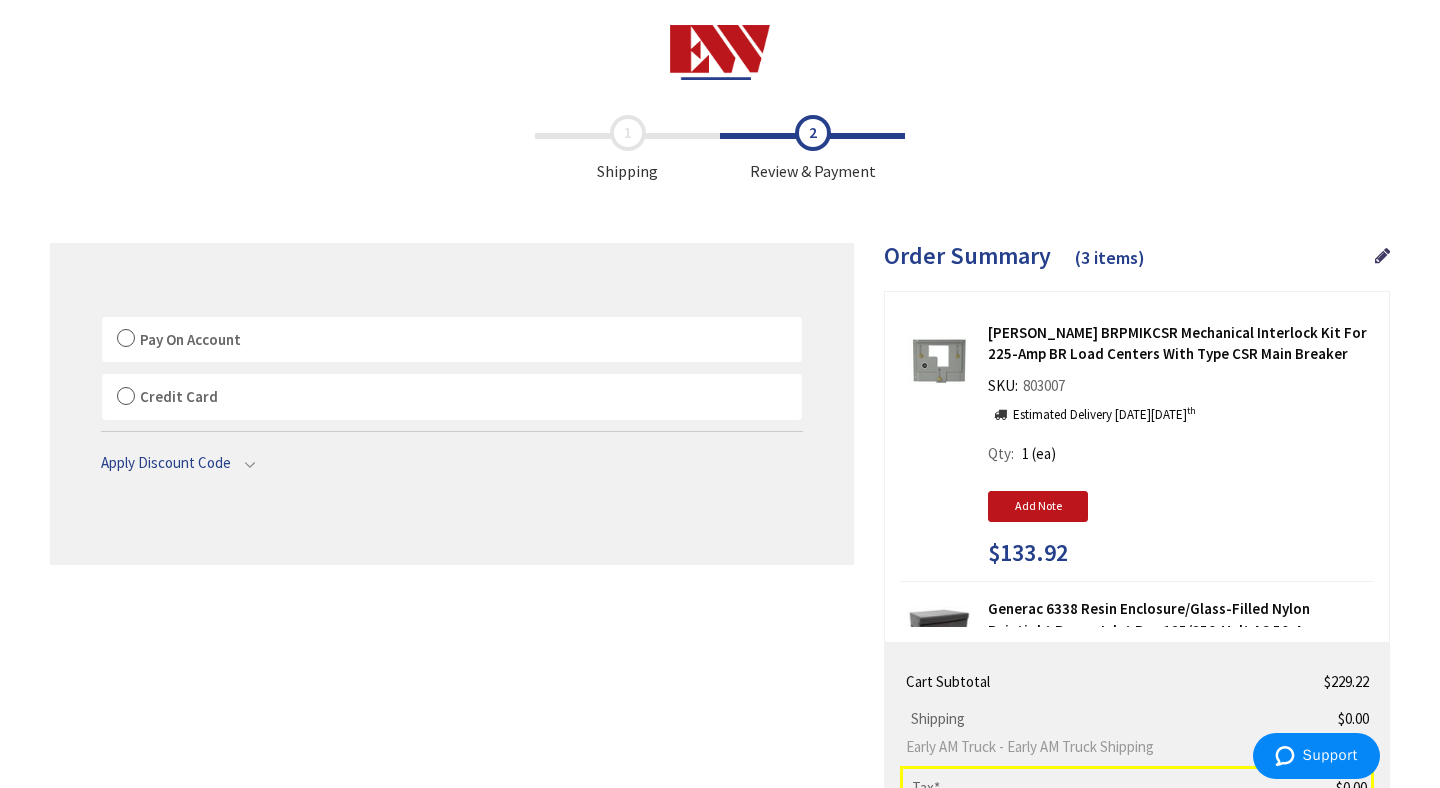 click on "Pay On Account" at bounding box center (452, 340) 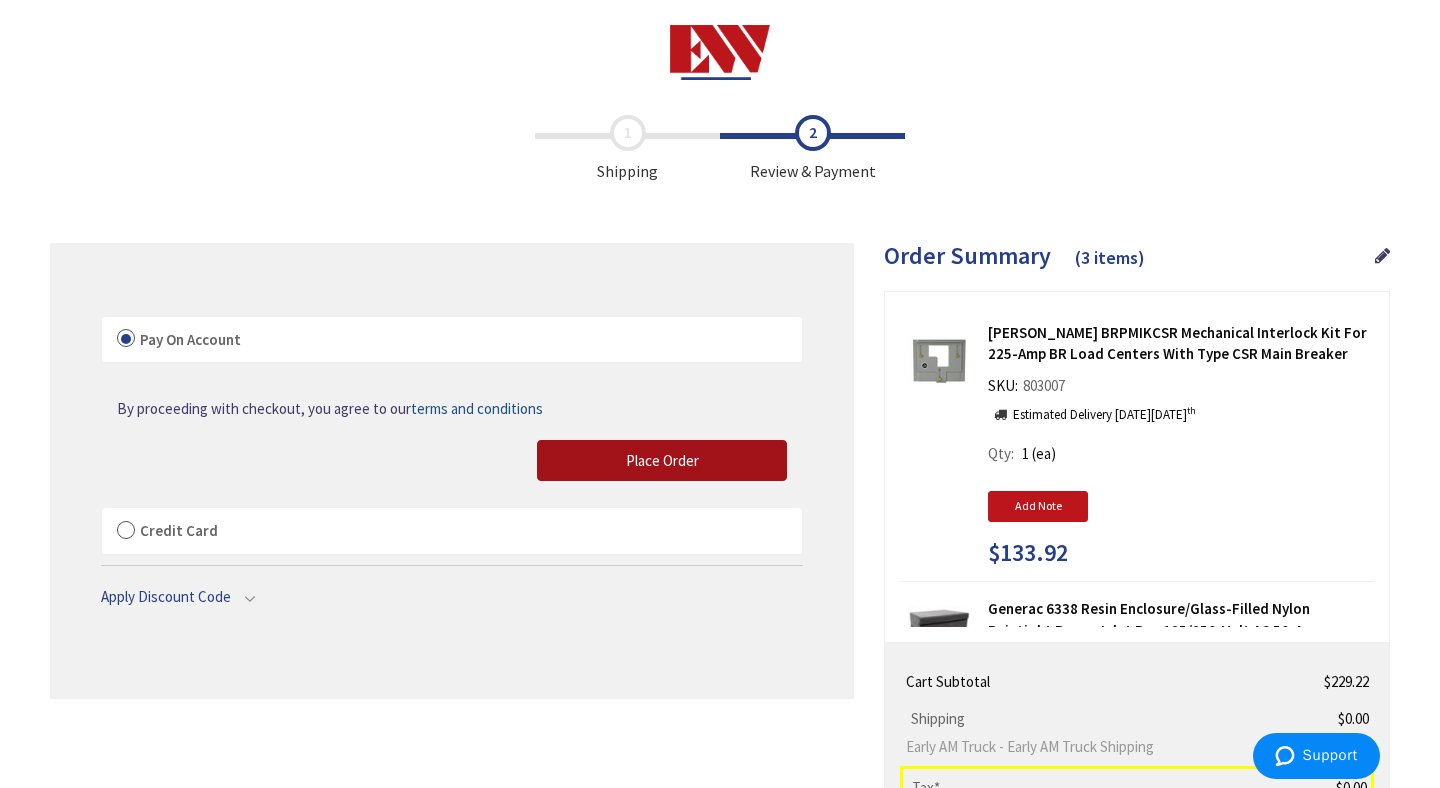 click on "Place Order" at bounding box center [662, 460] 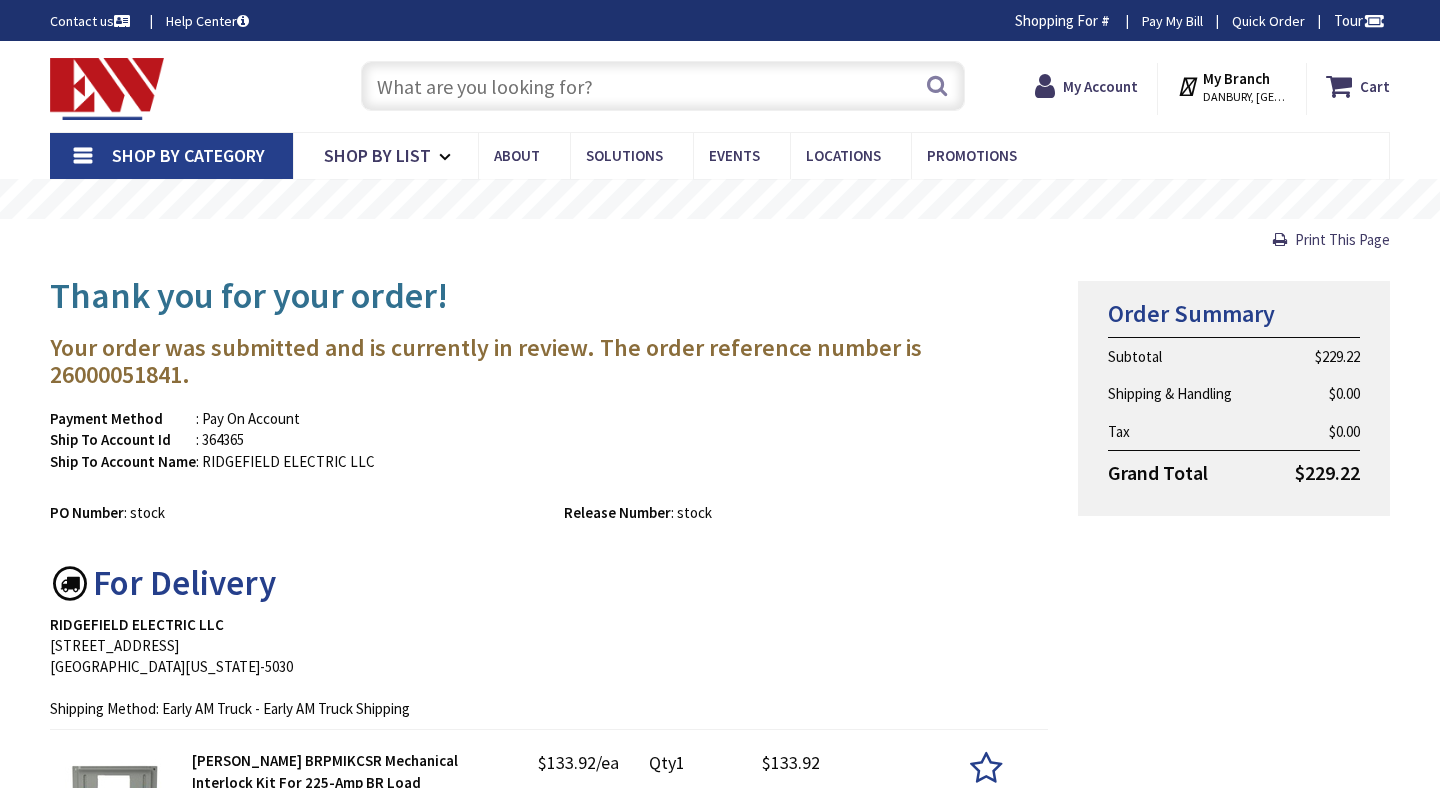 scroll, scrollTop: 0, scrollLeft: 0, axis: both 